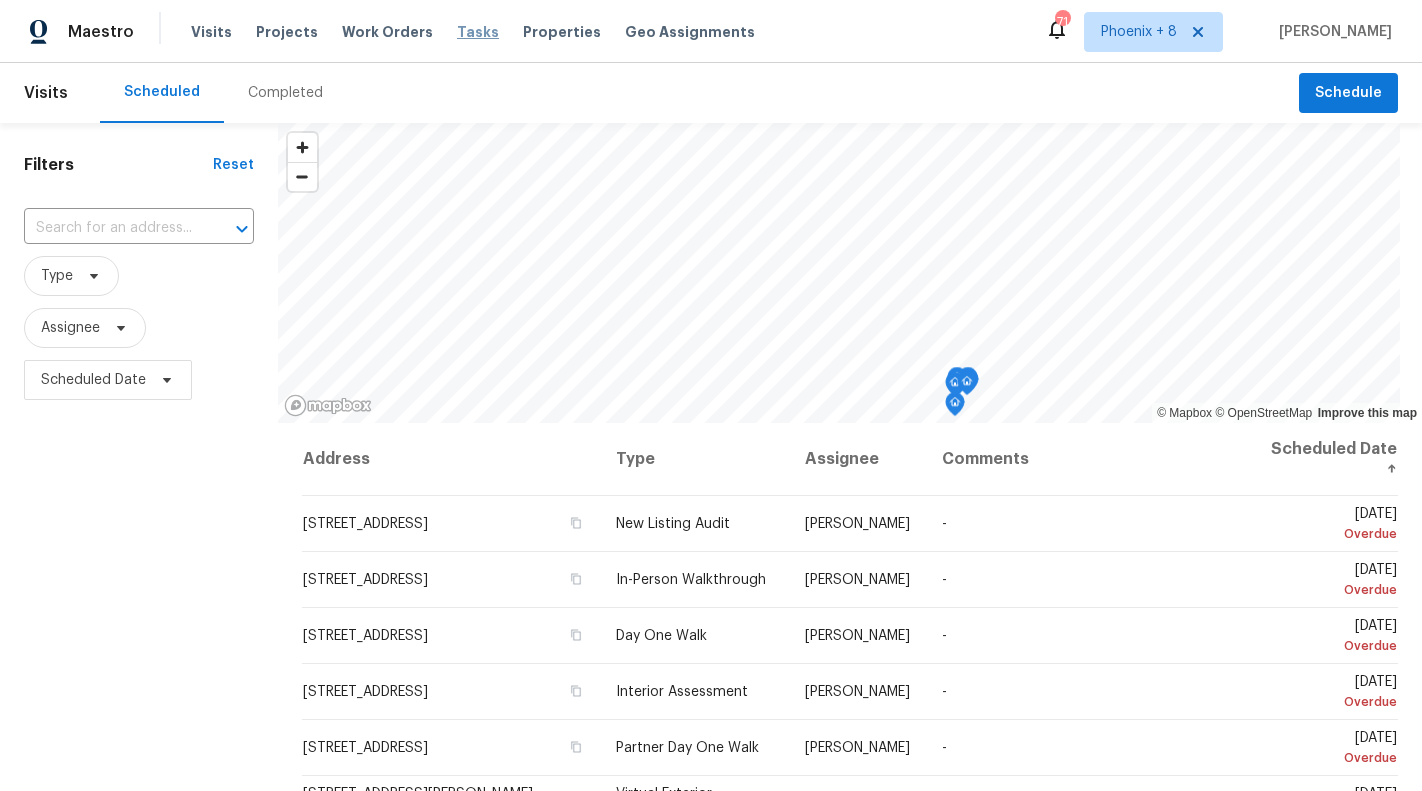 scroll, scrollTop: 0, scrollLeft: 0, axis: both 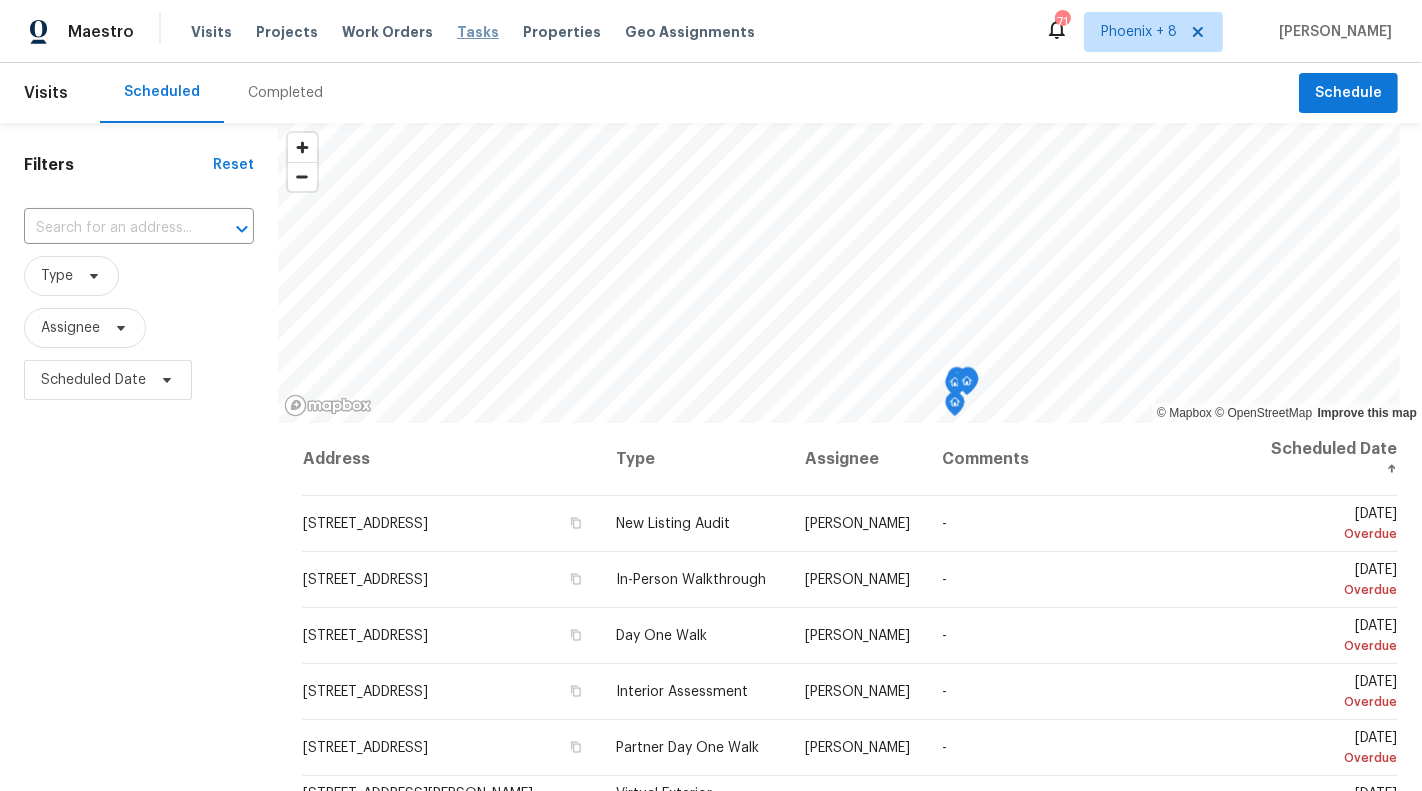 click on "Tasks" at bounding box center [478, 32] 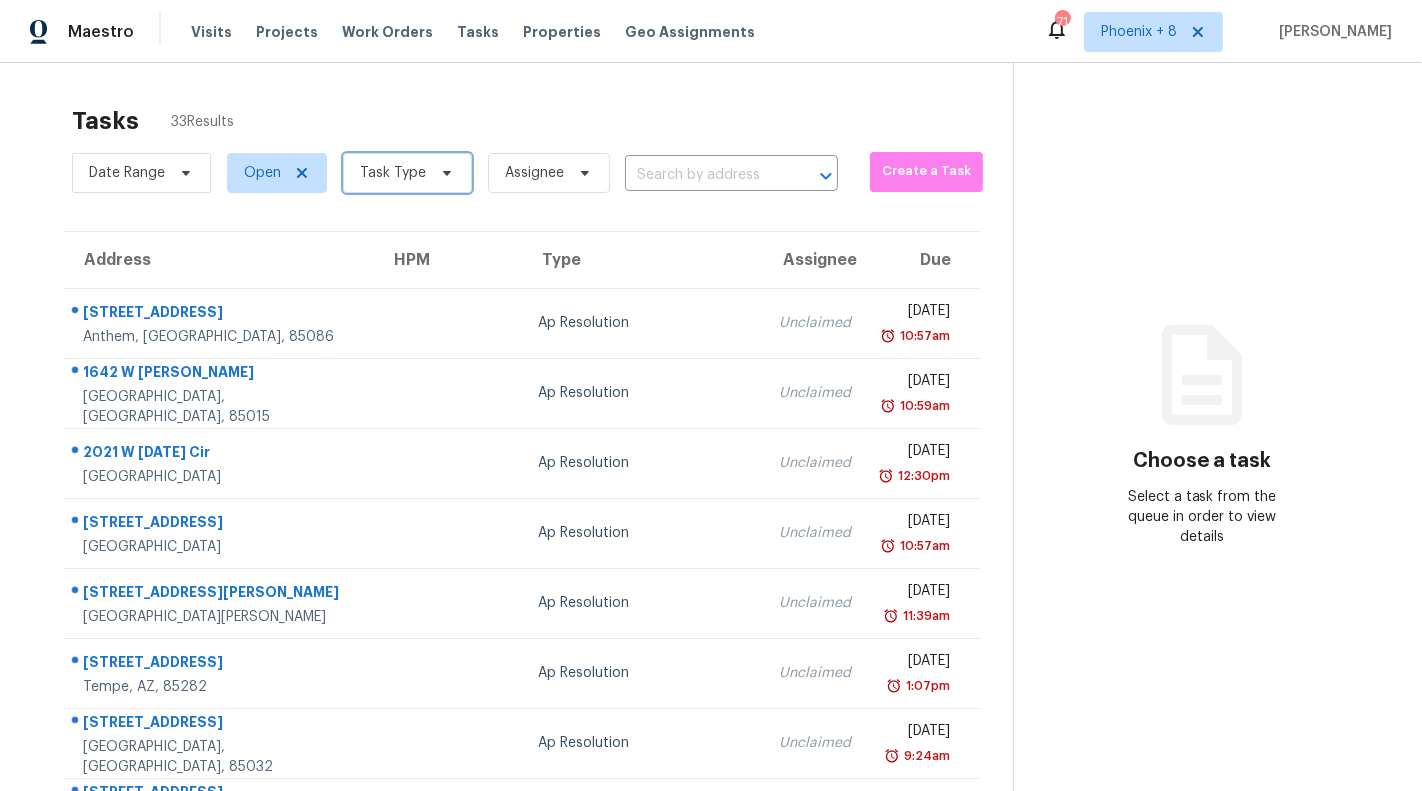 click 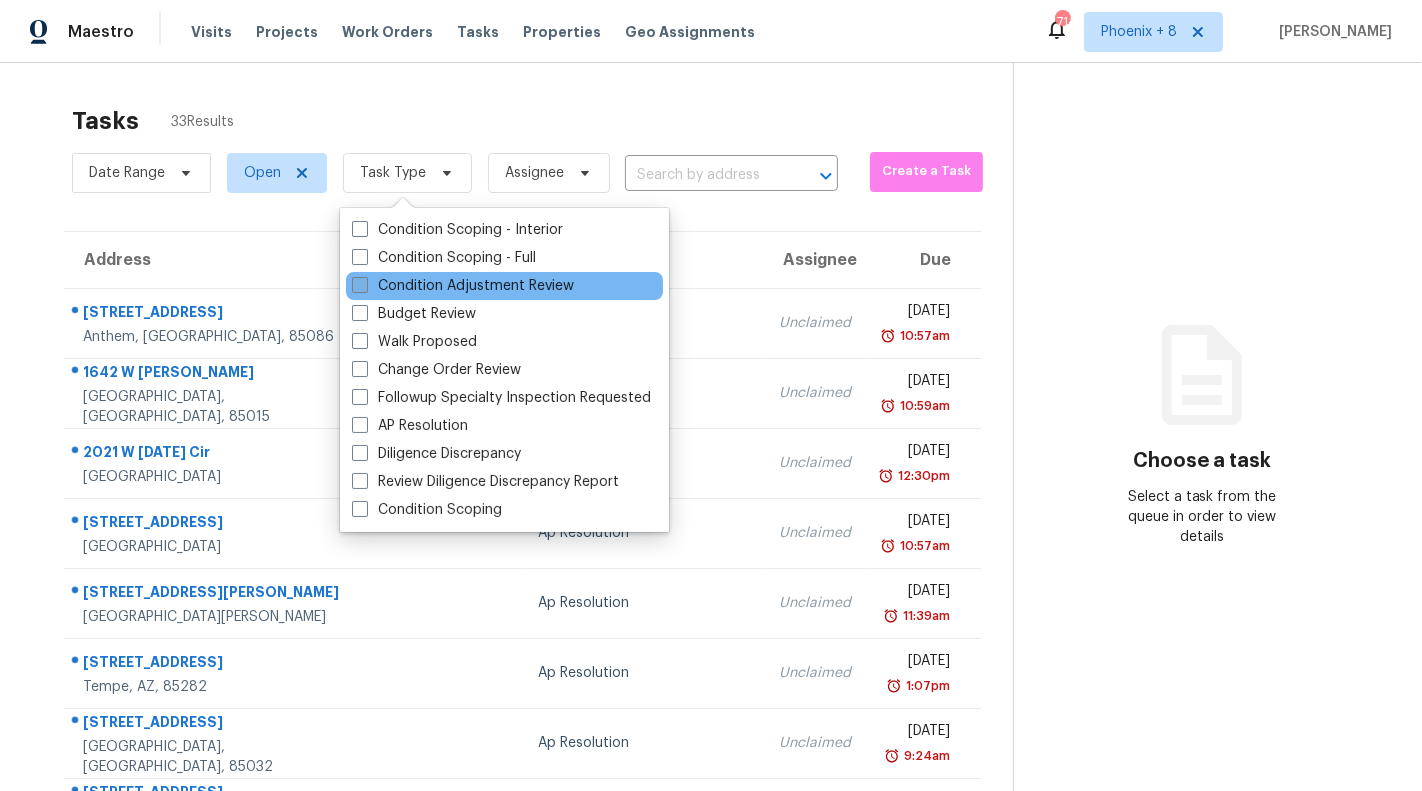 click on "Condition Adjustment Review" at bounding box center [463, 286] 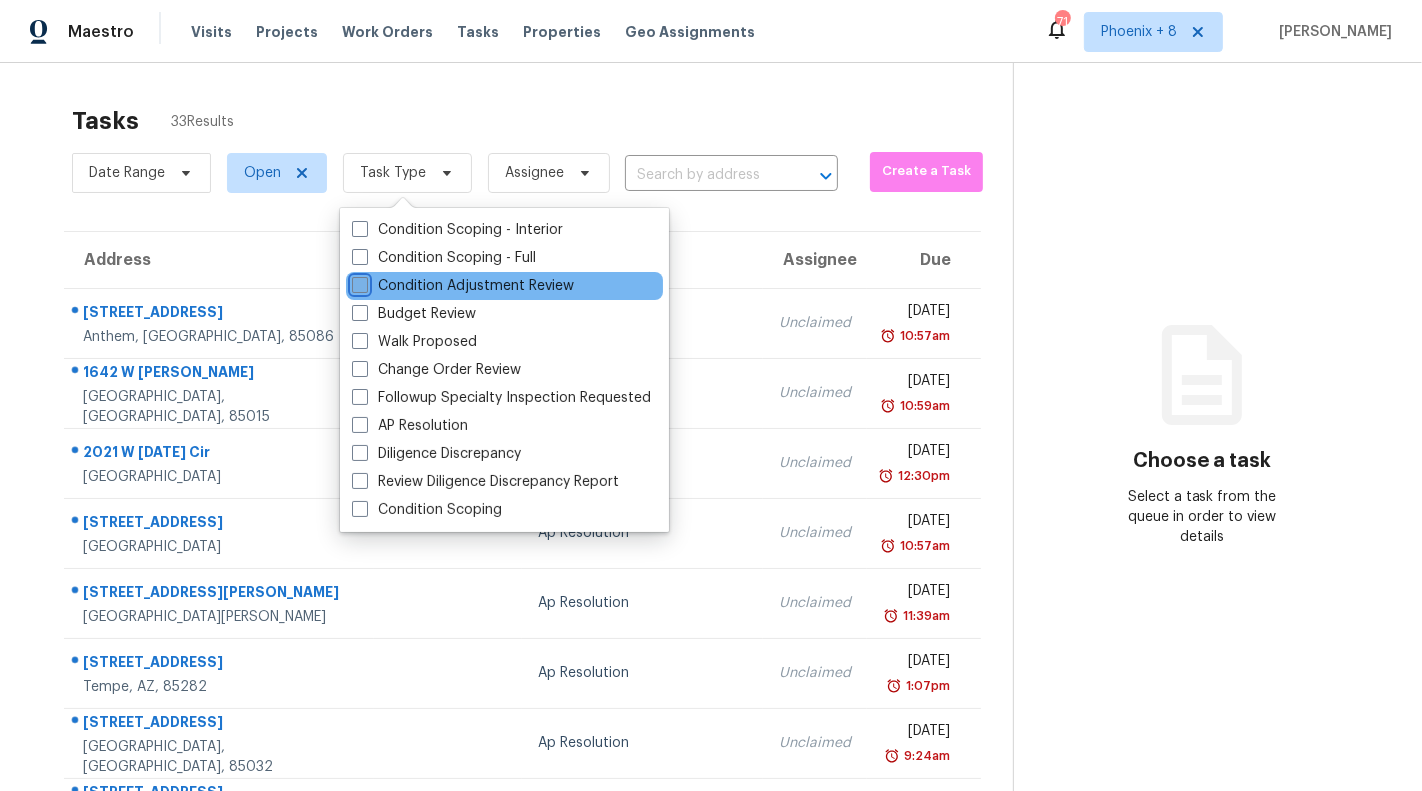 click on "Condition Adjustment Review" at bounding box center [358, 282] 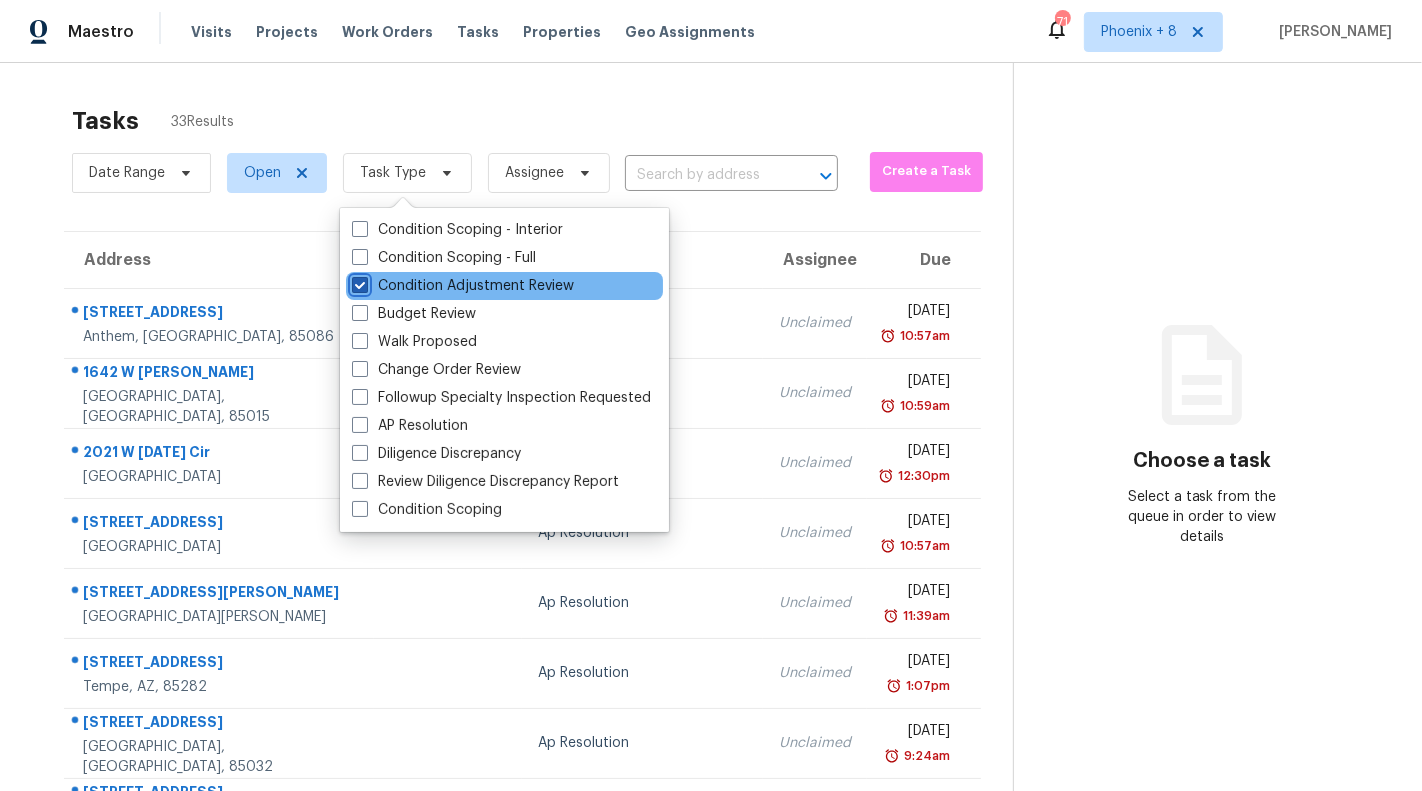 checkbox on "true" 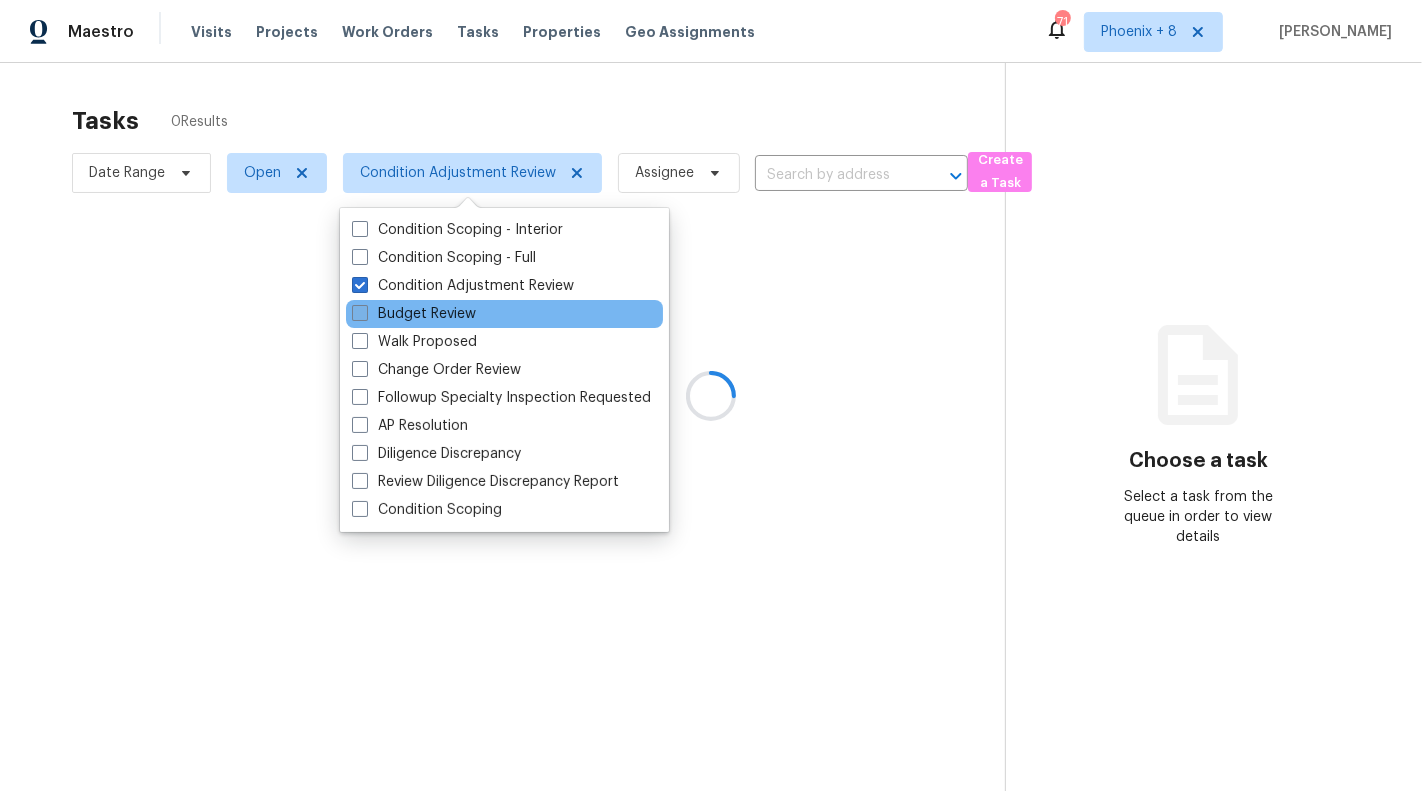click on "Budget Review" at bounding box center (414, 314) 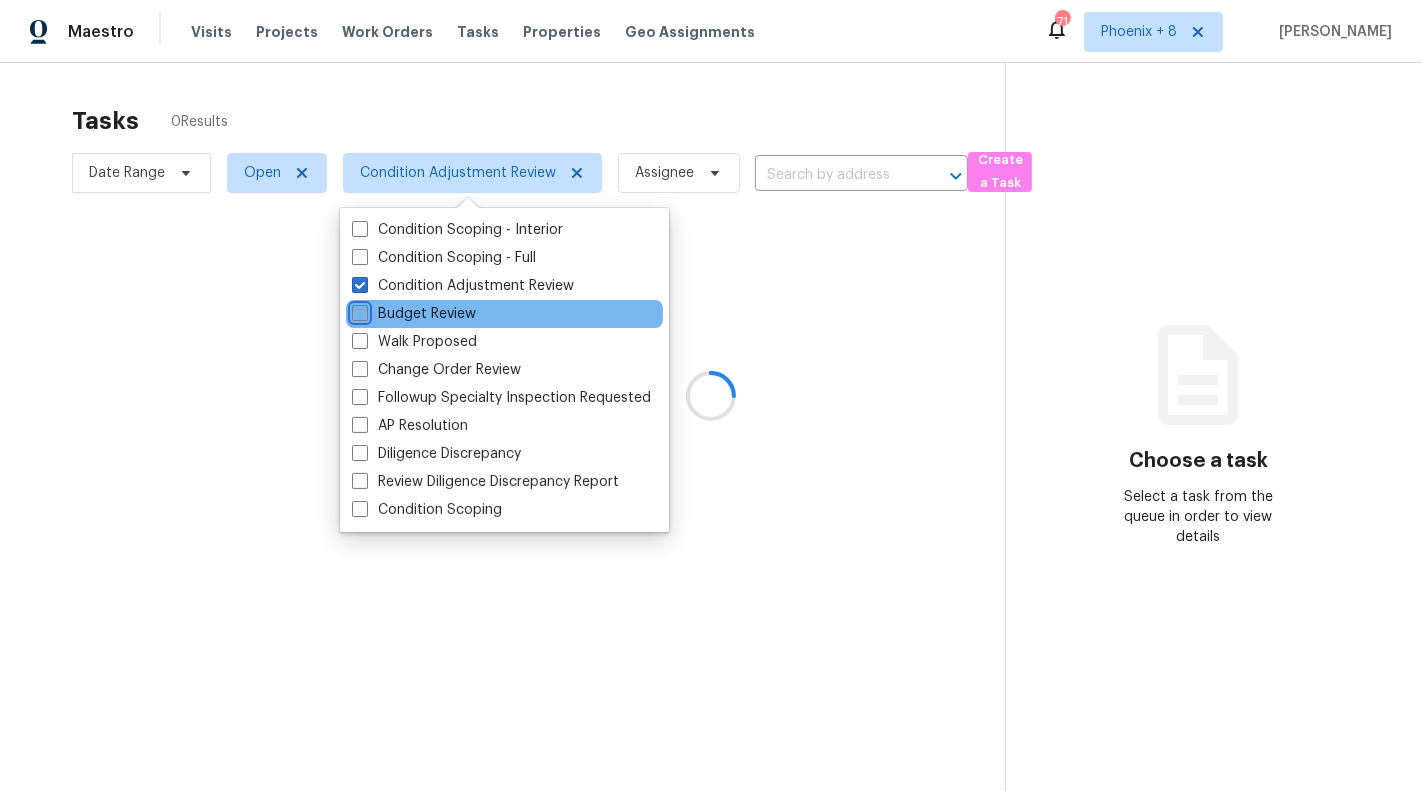 click on "Budget Review" at bounding box center (358, 310) 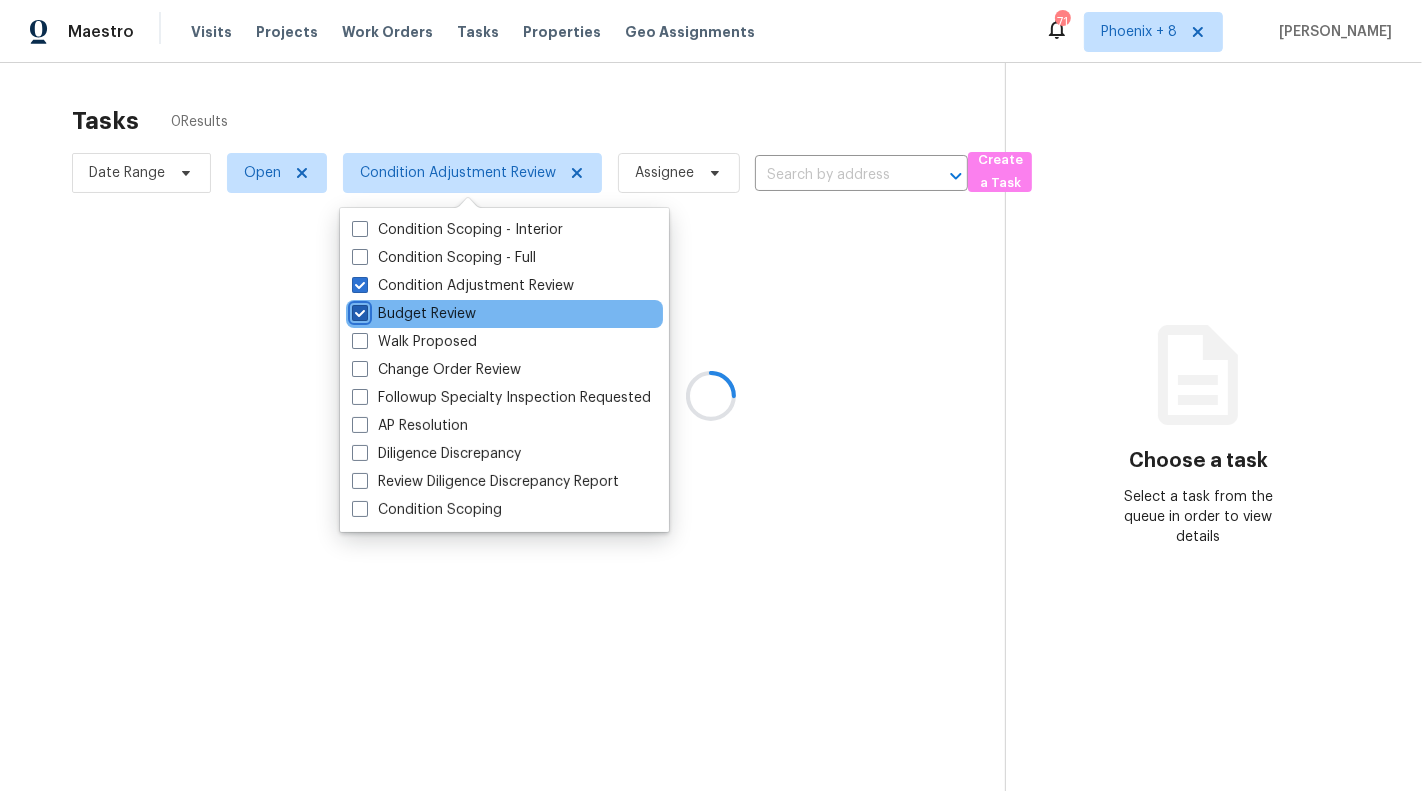 checkbox on "true" 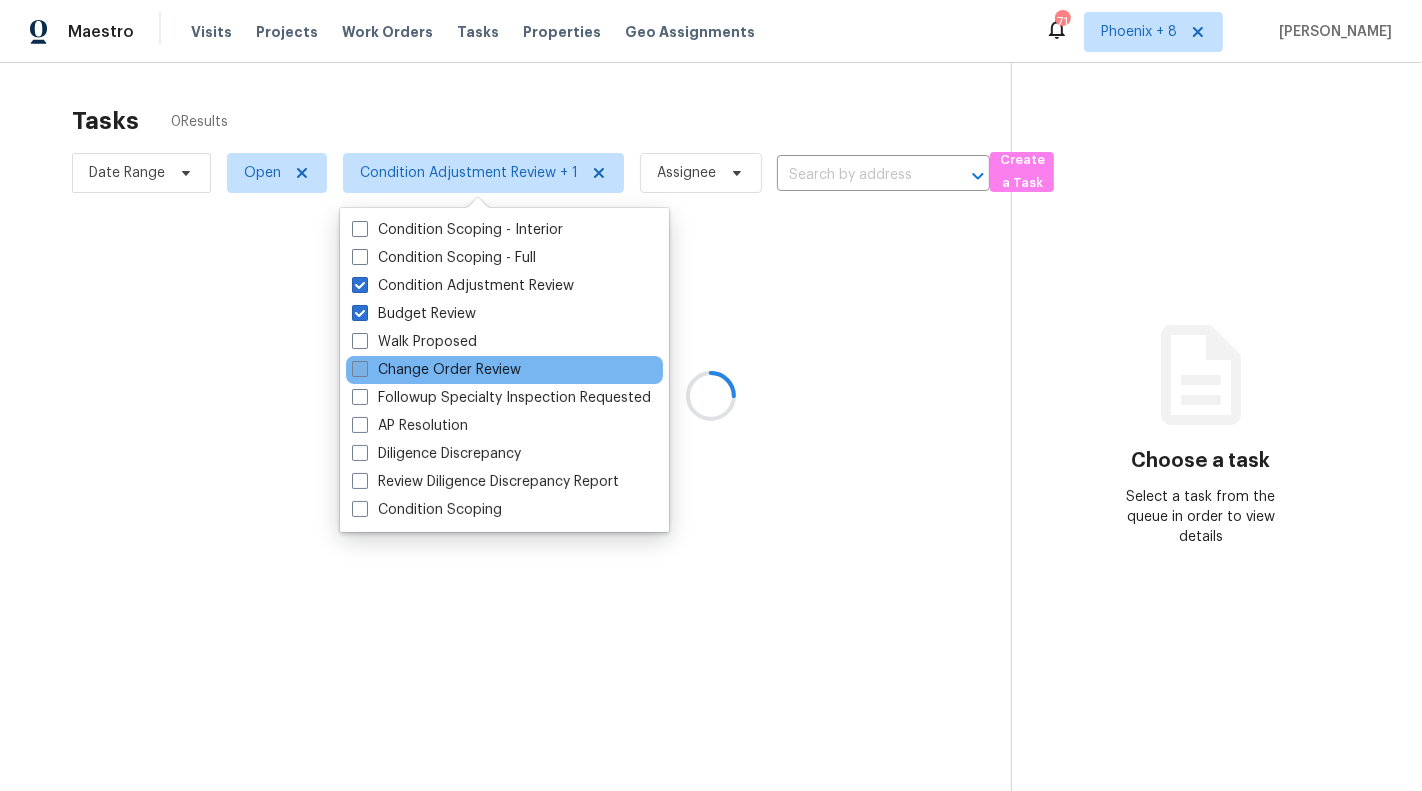 click on "Change Order Review" at bounding box center [436, 370] 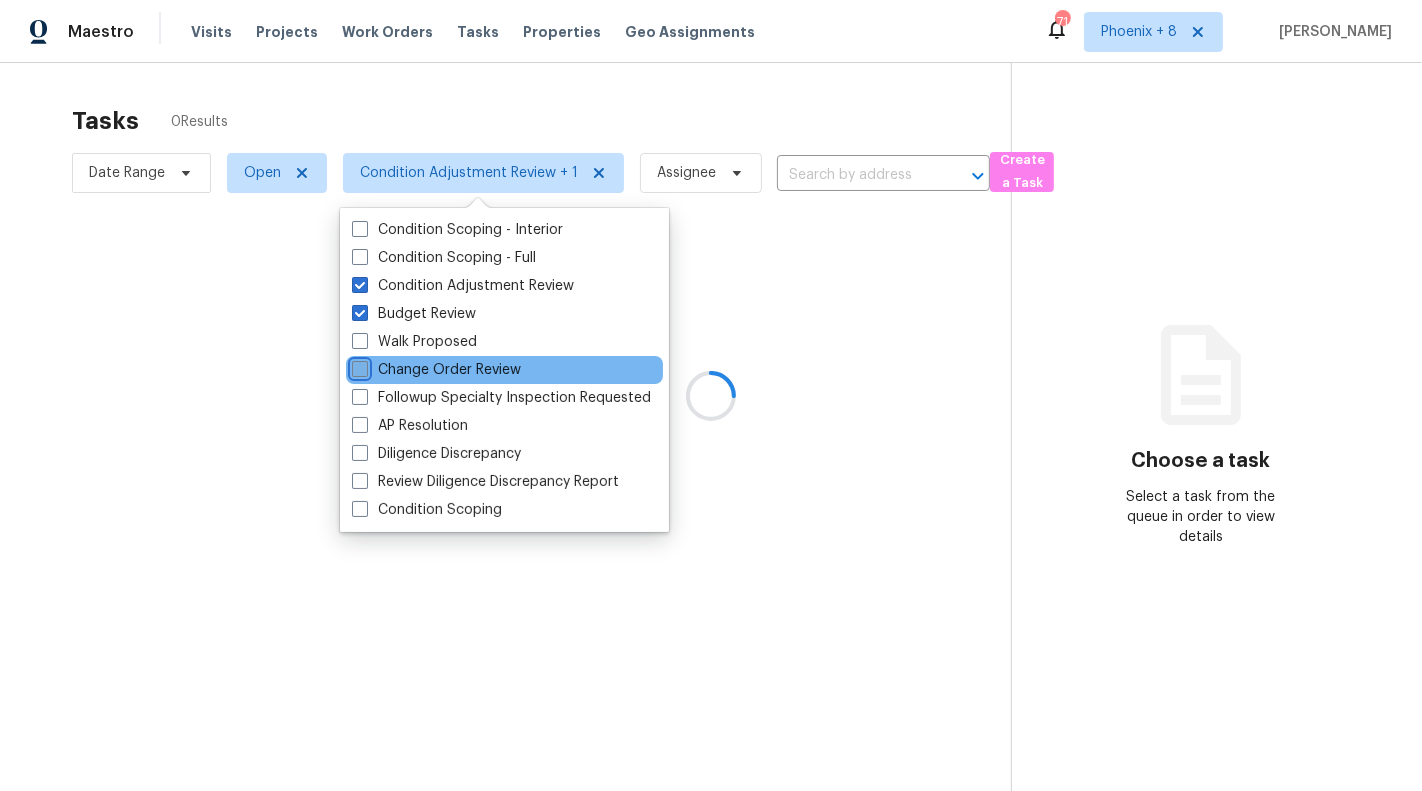 click on "Change Order Review" at bounding box center (358, 366) 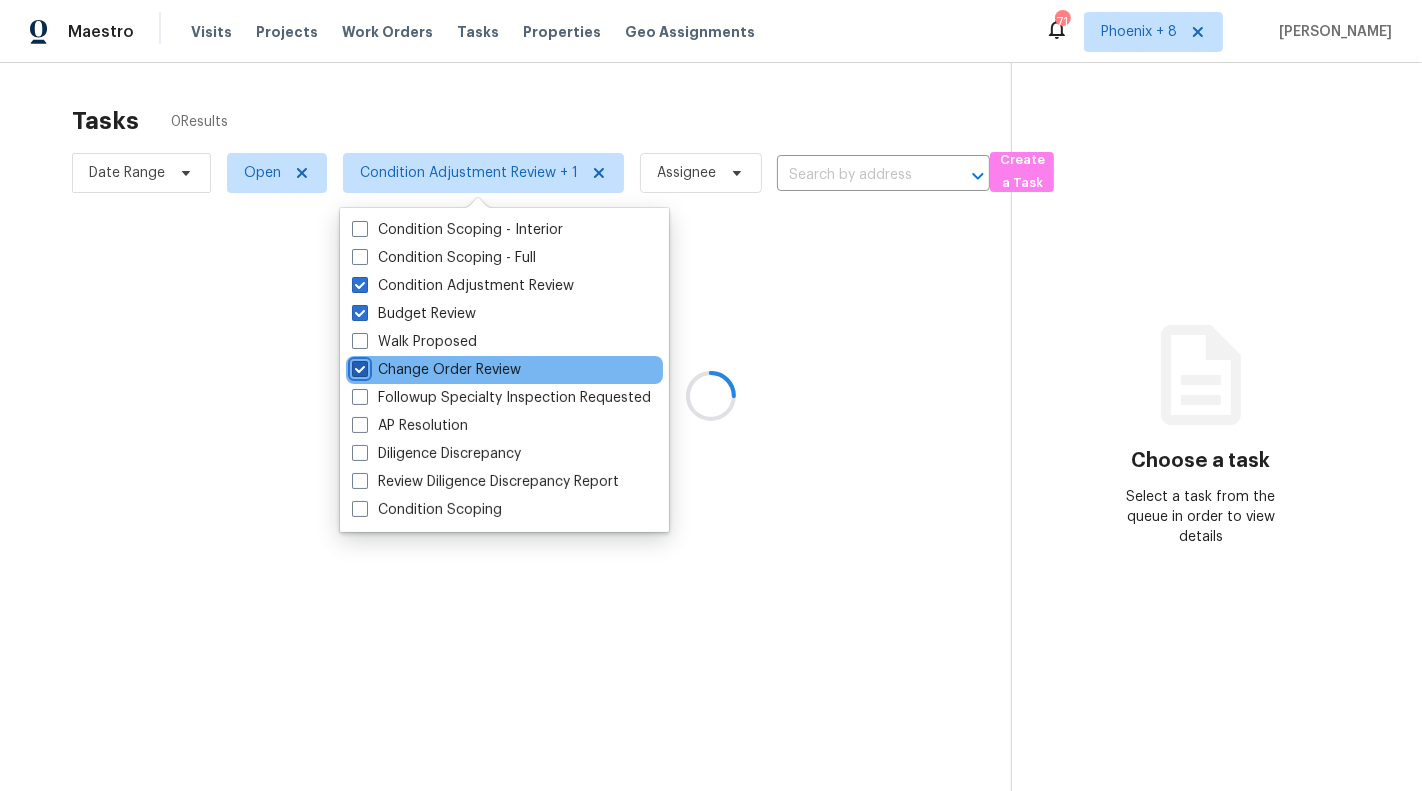 checkbox on "true" 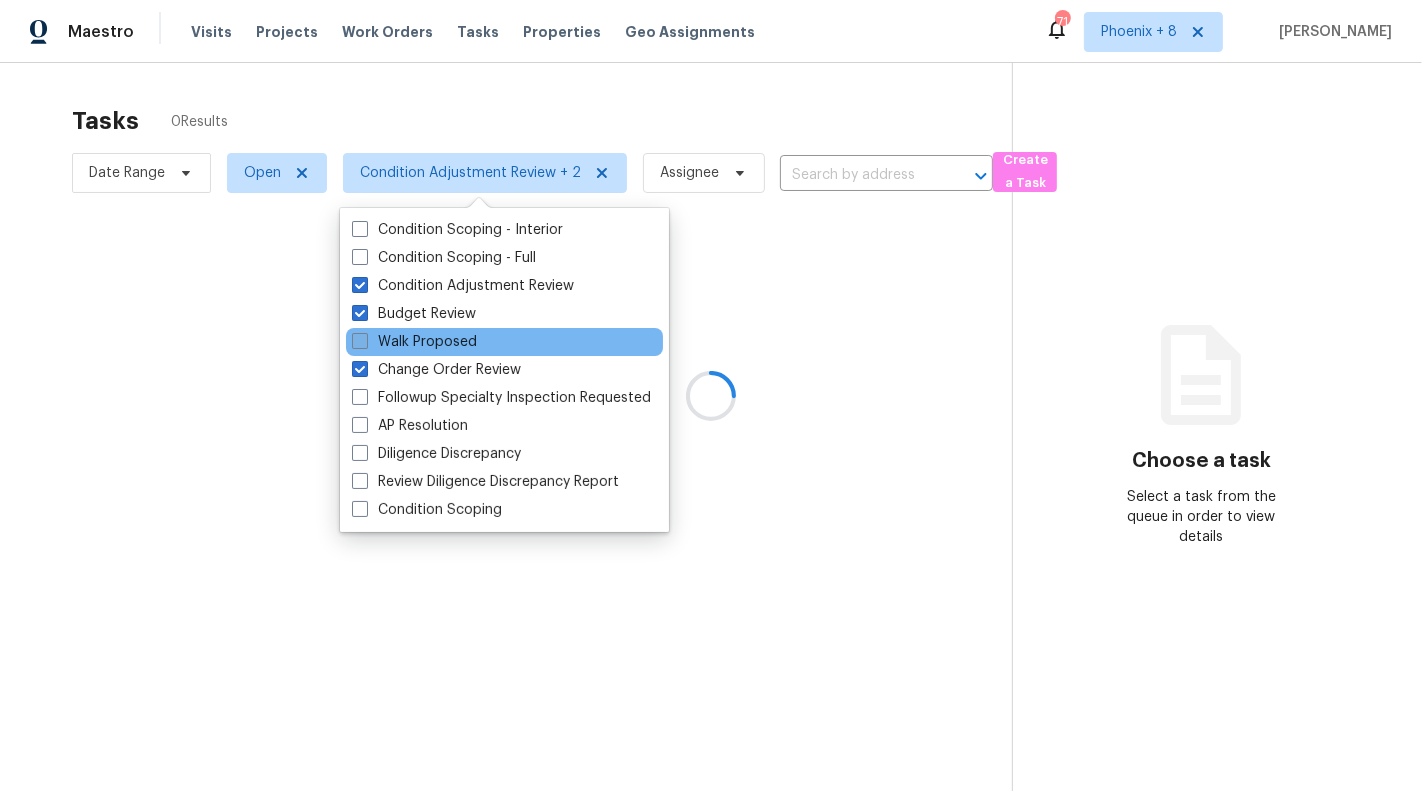 click on "Walk Proposed" at bounding box center [414, 342] 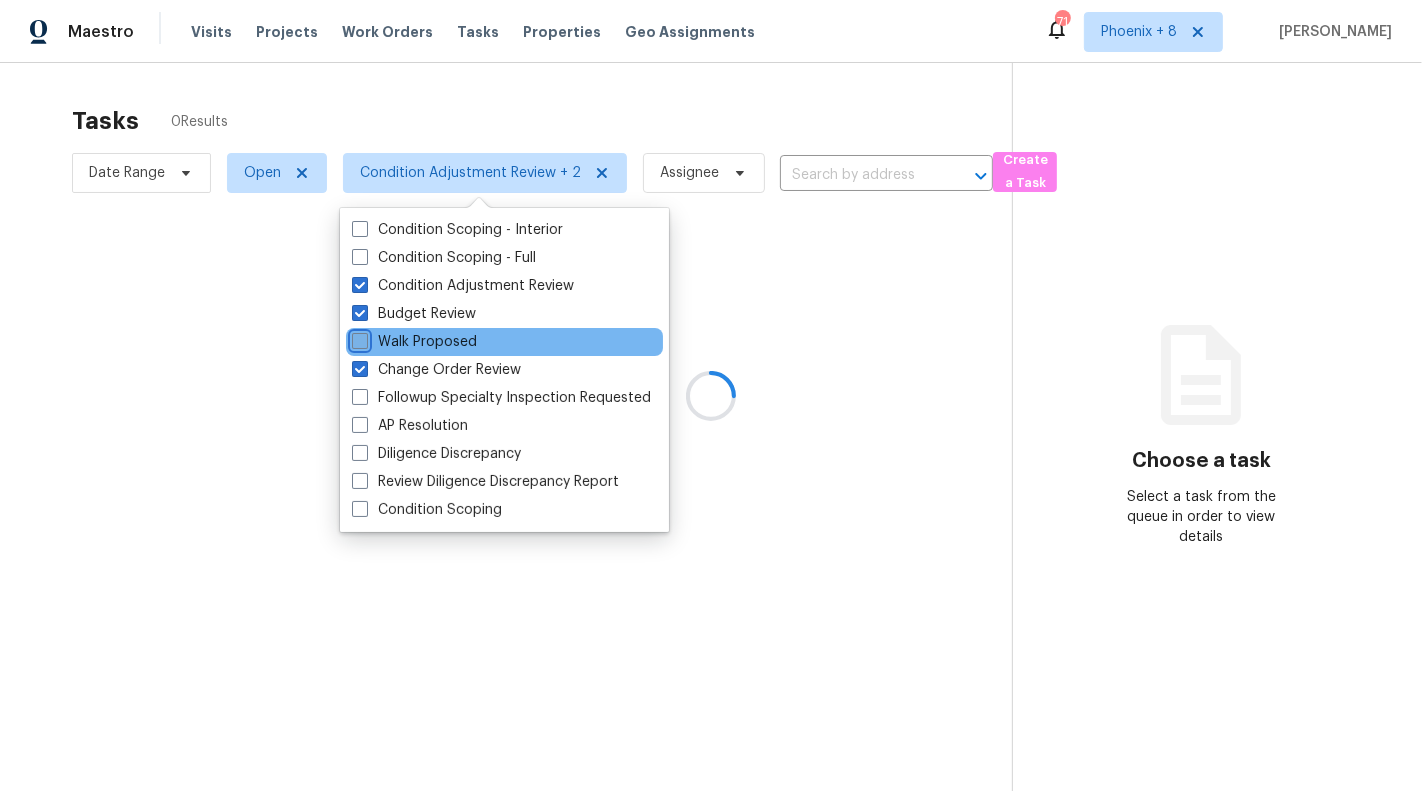 click on "Walk Proposed" at bounding box center (358, 338) 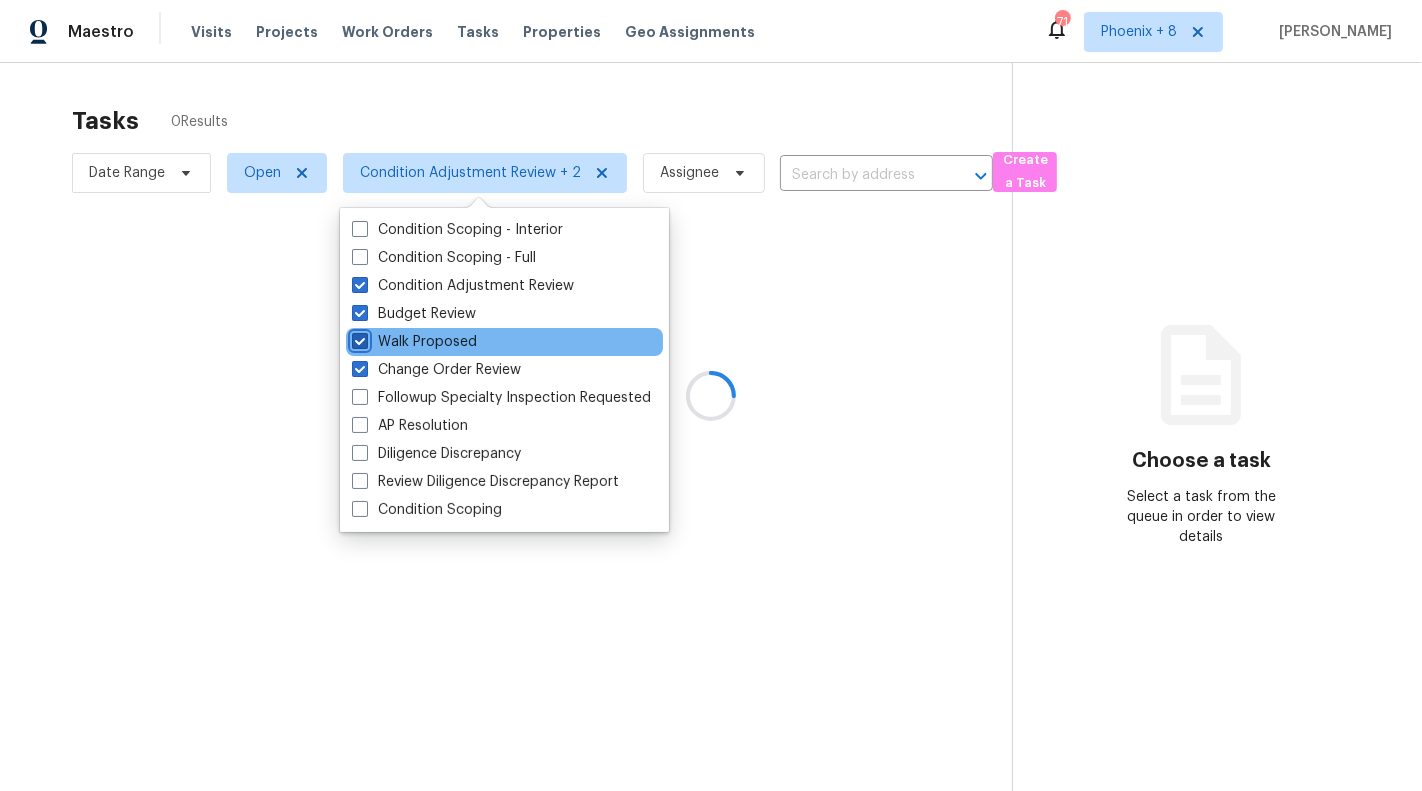 checkbox on "true" 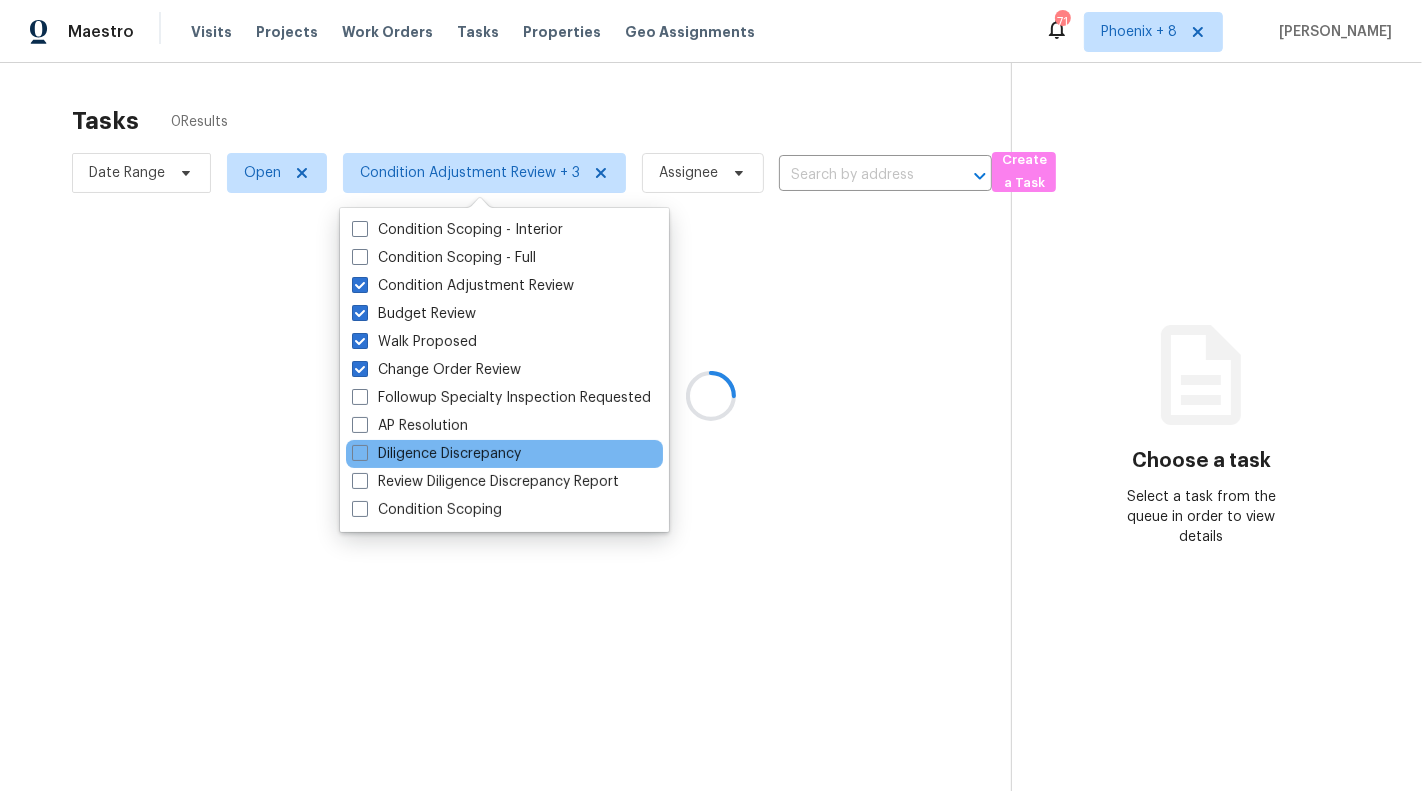 click on "Diligence Discrepancy" at bounding box center [504, 454] 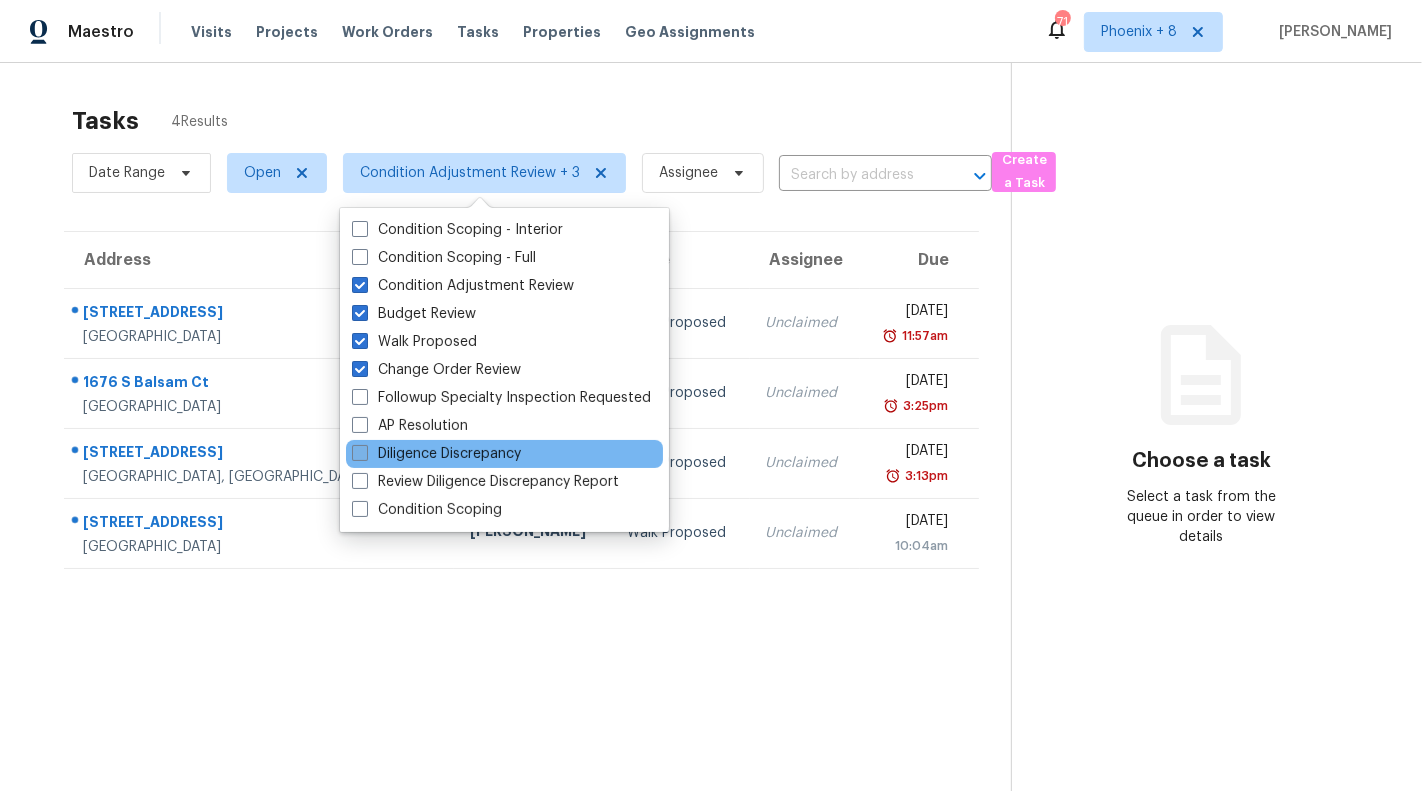 click on "Diligence Discrepancy" at bounding box center (436, 454) 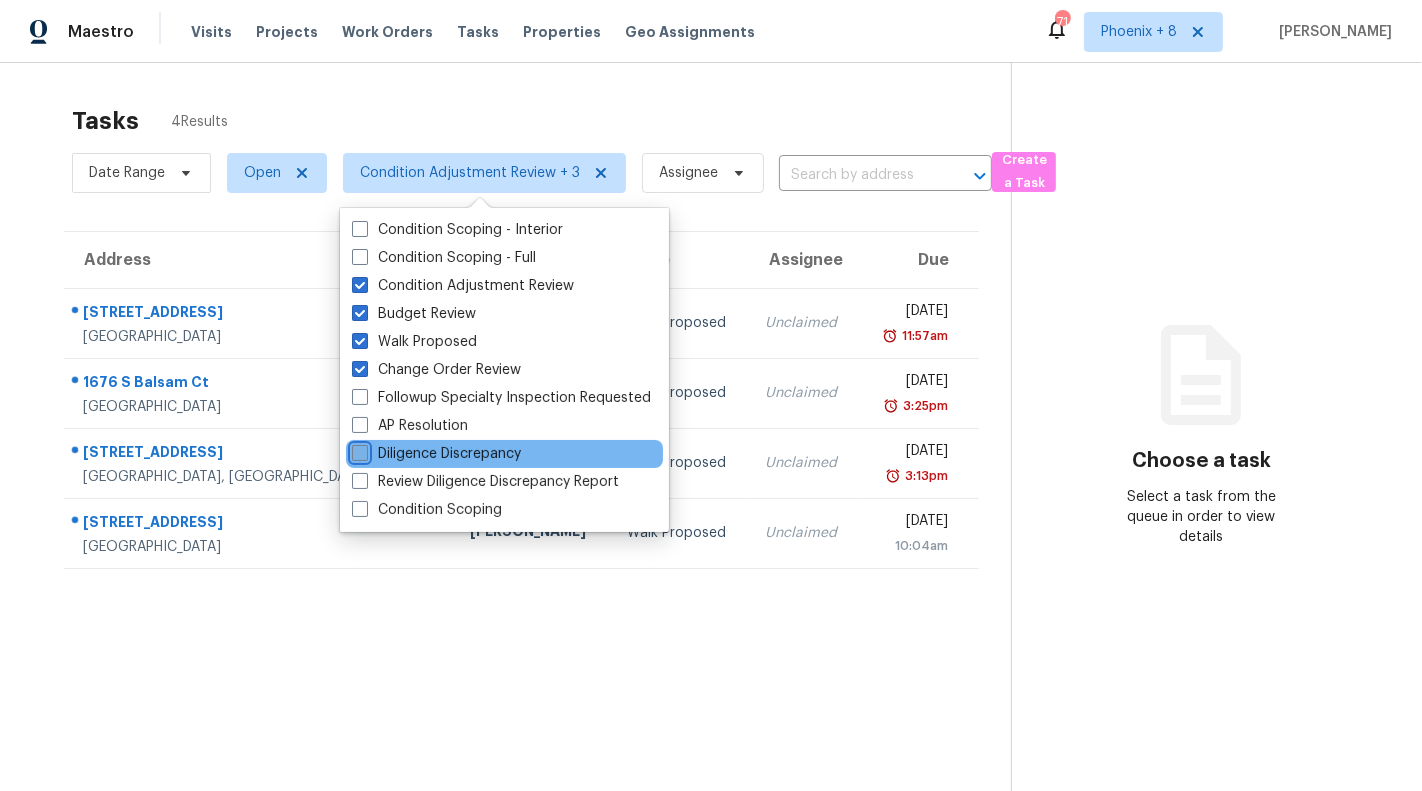 click on "Diligence Discrepancy" at bounding box center (358, 450) 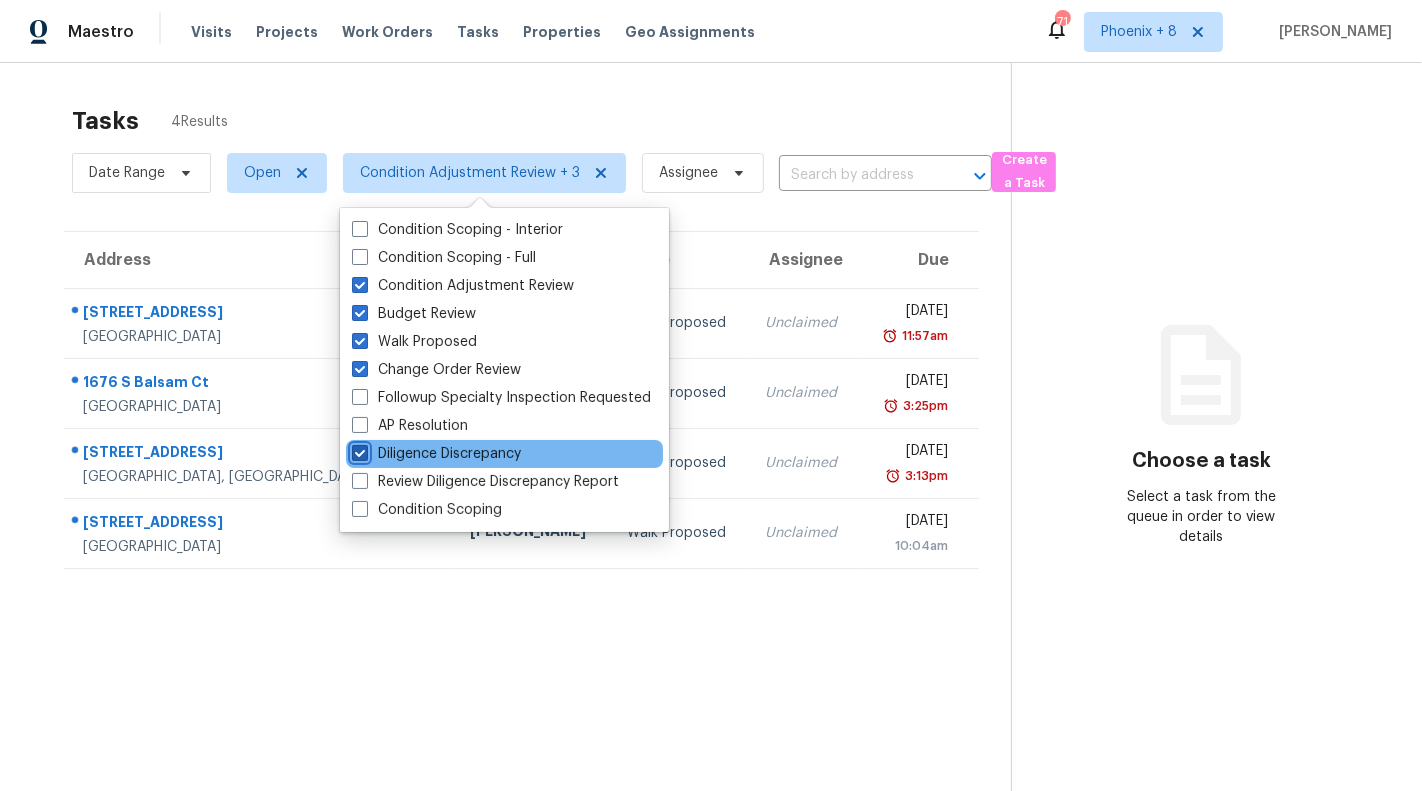 checkbox on "true" 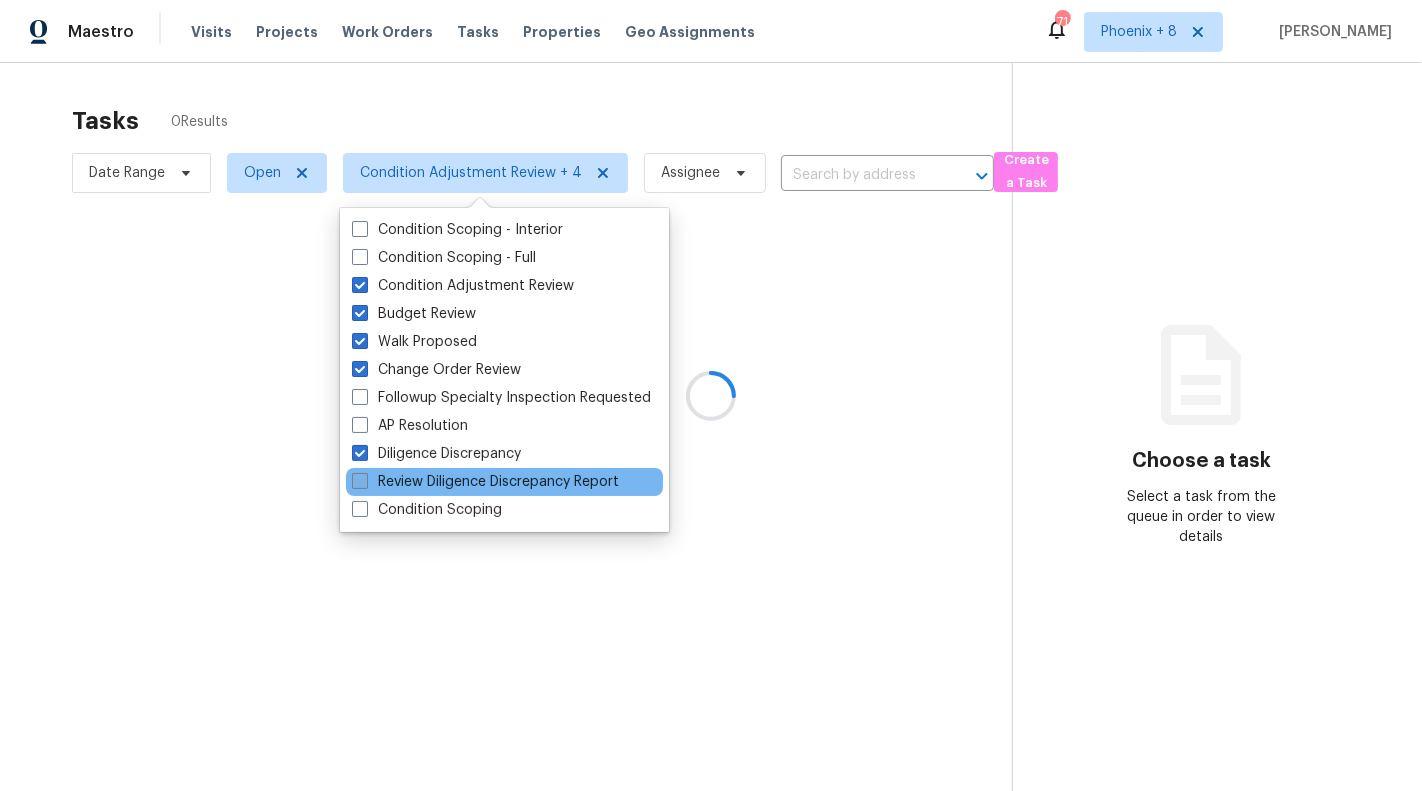 click on "Review Diligence Discrepancy Report" at bounding box center (485, 482) 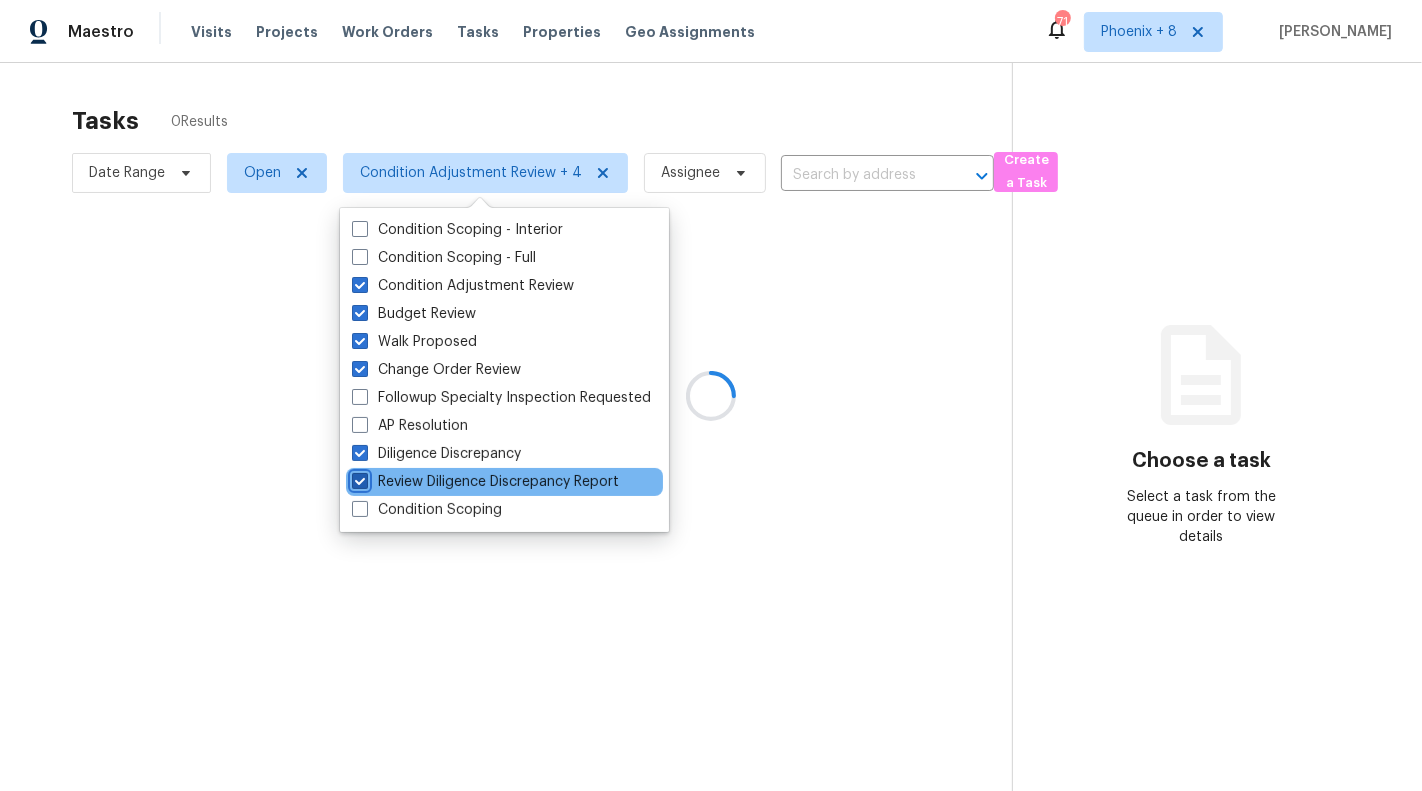 checkbox on "true" 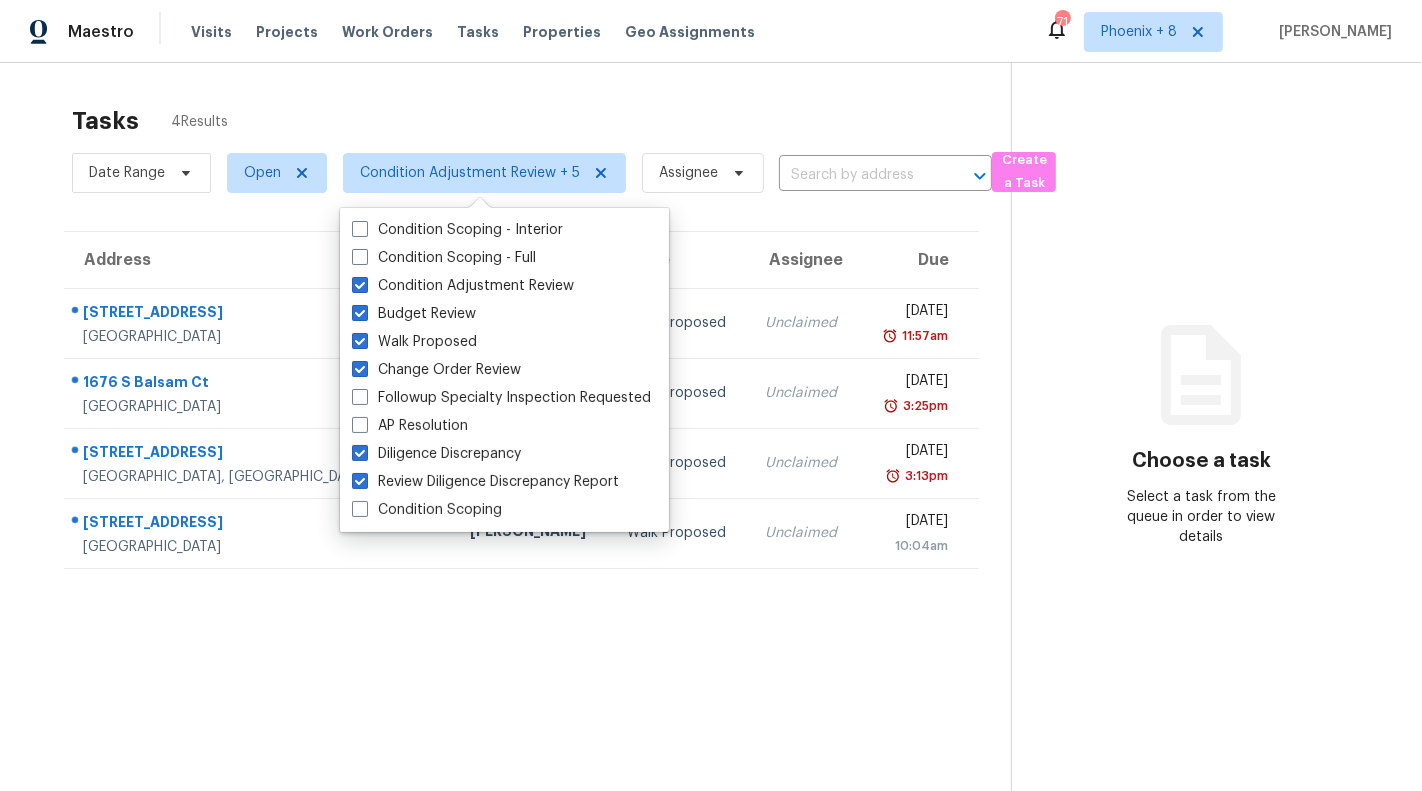 click on "Tasks 4  Results Date Range Open Condition Adjustment Review + 5 Assignee ​ Create a Task Address HPM Type Assignee [GEOGRAPHIC_DATA][STREET_ADDRESS][PERSON_NAME] Proposed Unclaimed [DATE] 11:57am [STREET_ADDRESS] [PERSON_NAME] Walk Proposed Unclaimed [DATE] 3:25pm [STREET_ADDRESS] [PERSON_NAME] Walk Proposed Unclaimed [DATE] 3:13pm [STREET_ADDRESS] [PERSON_NAME] Walk Proposed Unclaimed [DATE] 10:04am Choose a task Select a task from the queue in order to view details" at bounding box center [711, 458] 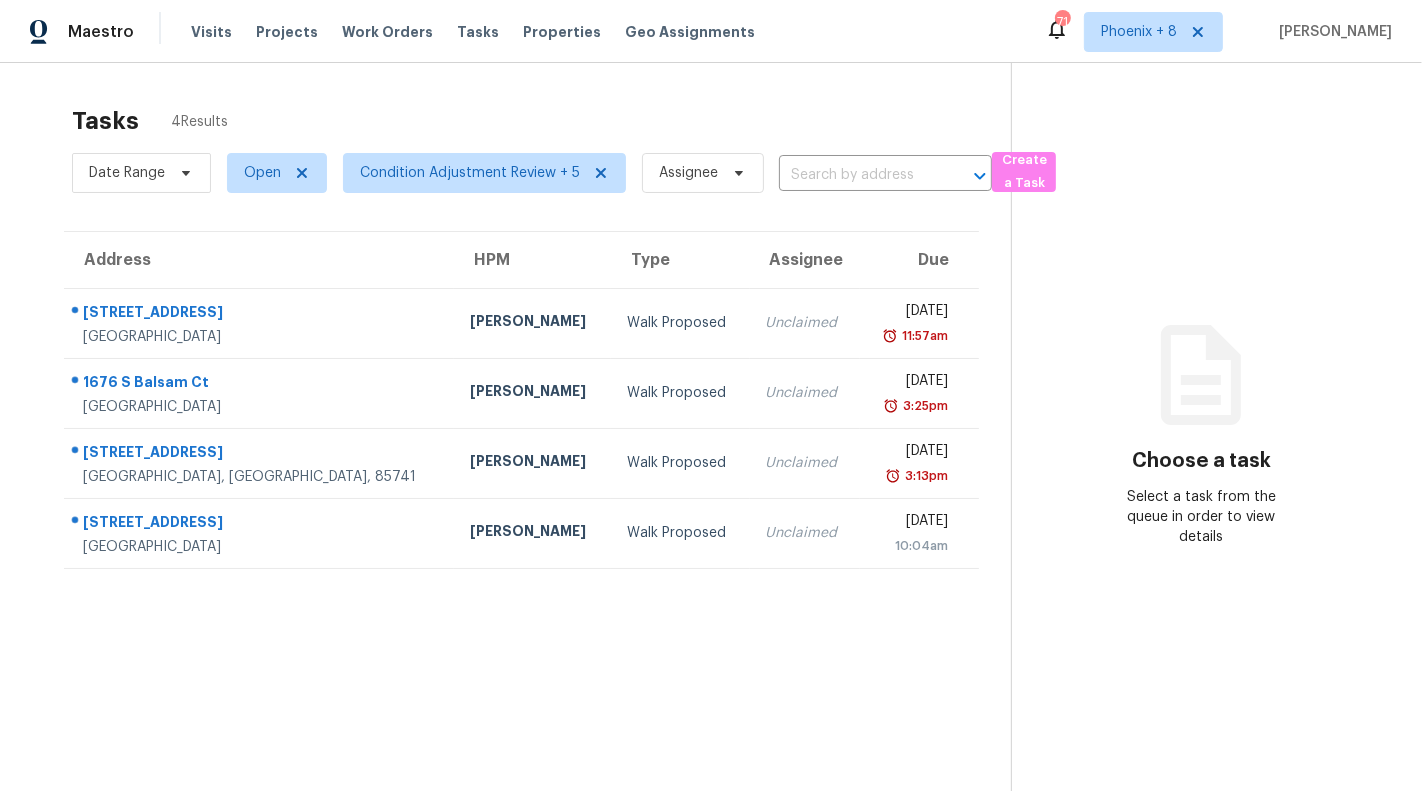 click on "Date Range Open Condition Adjustment Review + 5 Assignee ​" at bounding box center (532, 173) 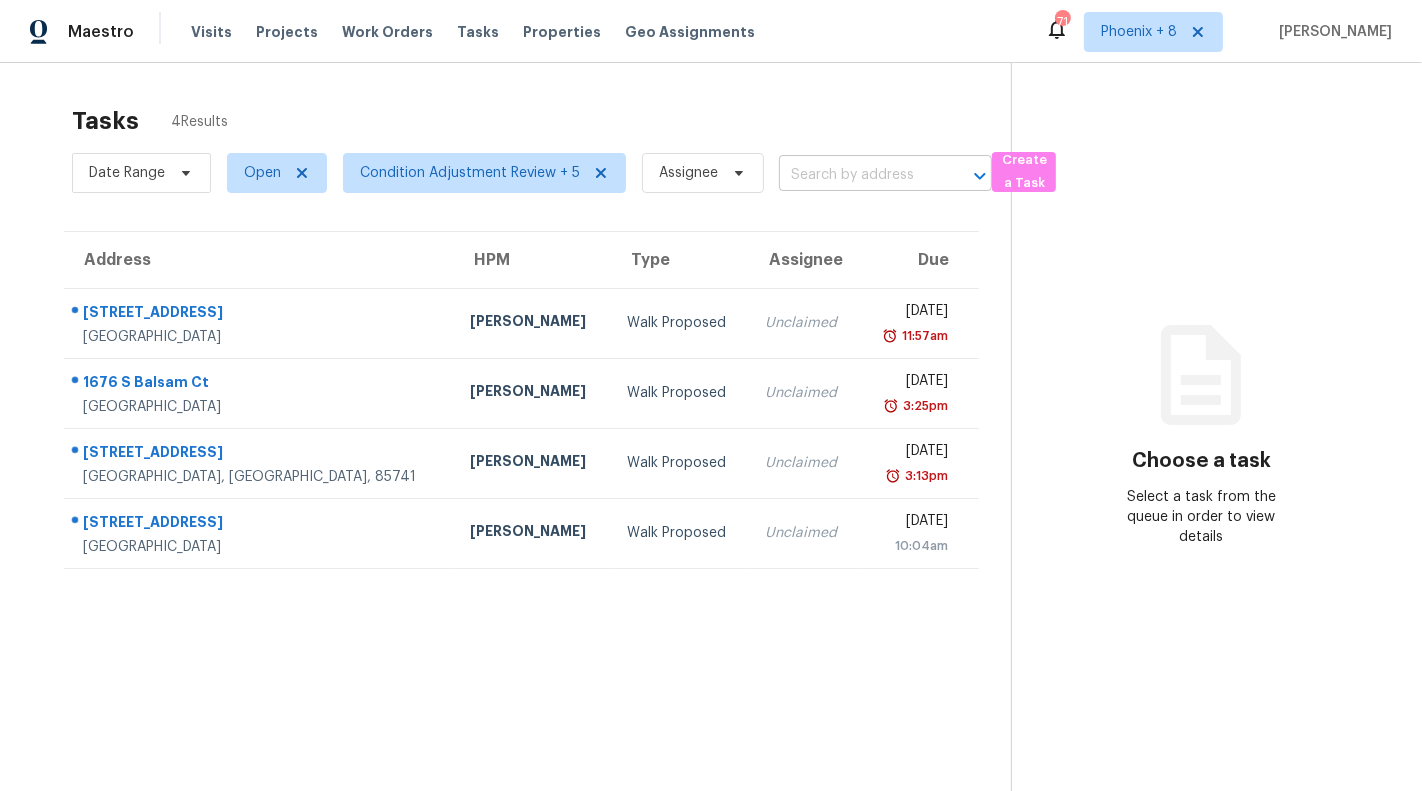 click at bounding box center (857, 175) 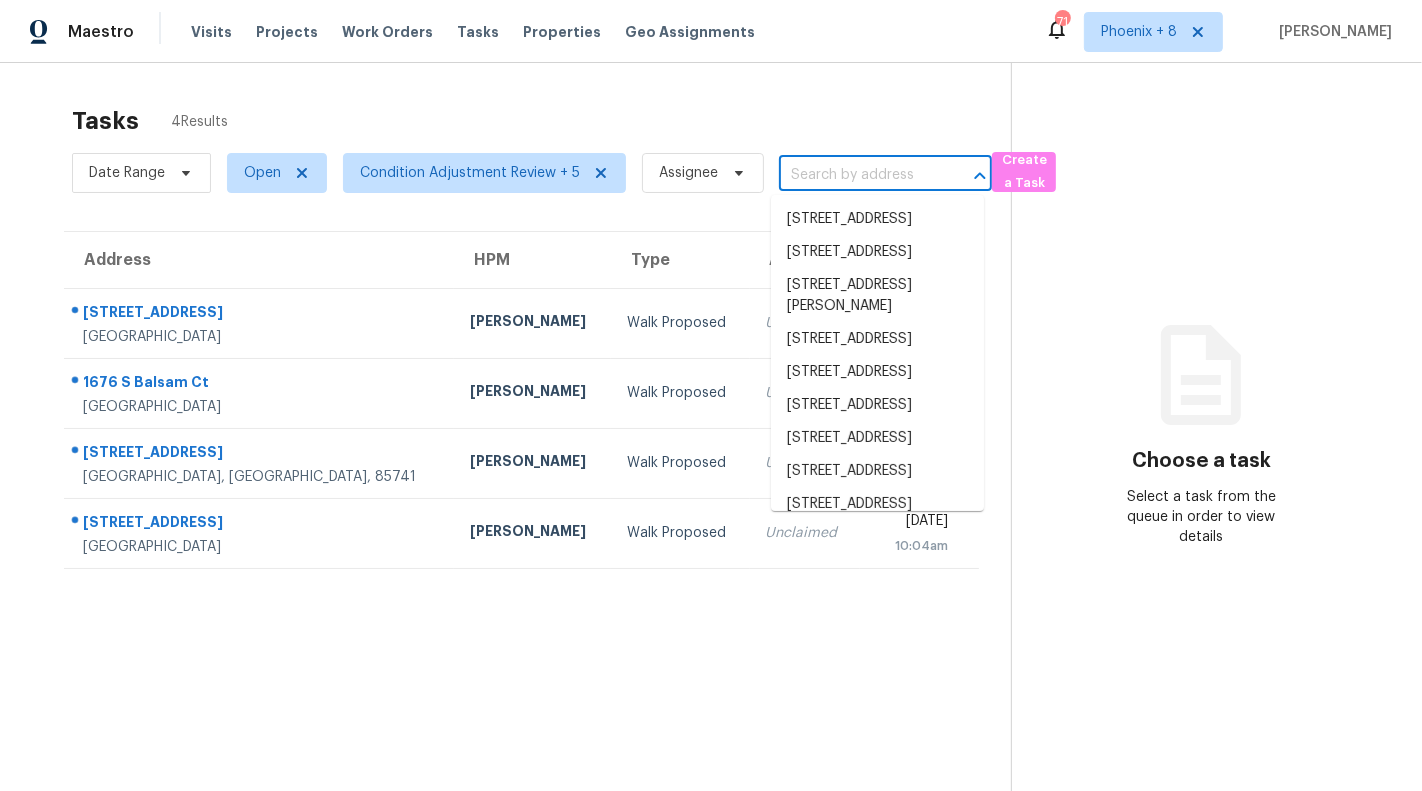 paste on "1215 Devonshire Ct" 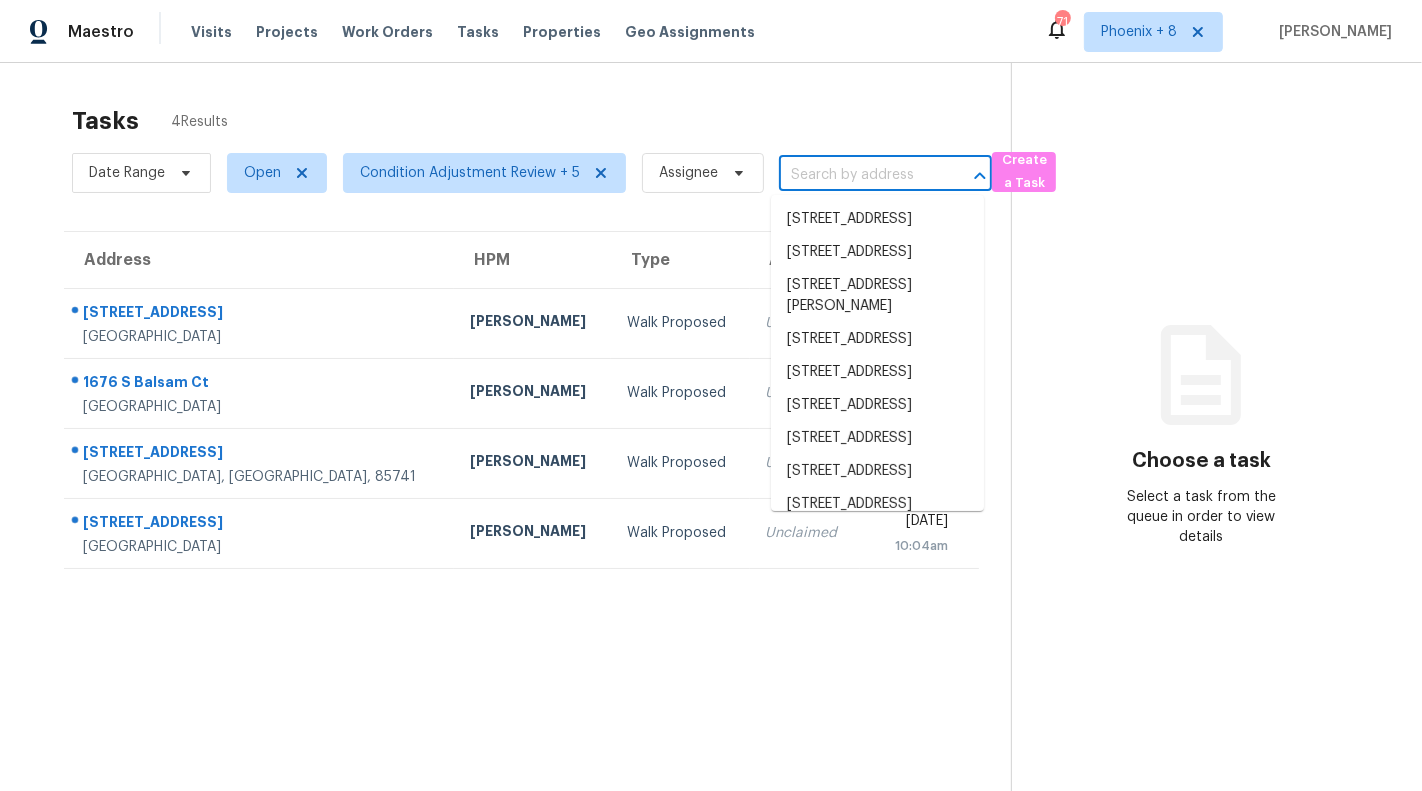type on "1215 Devonshire Ct" 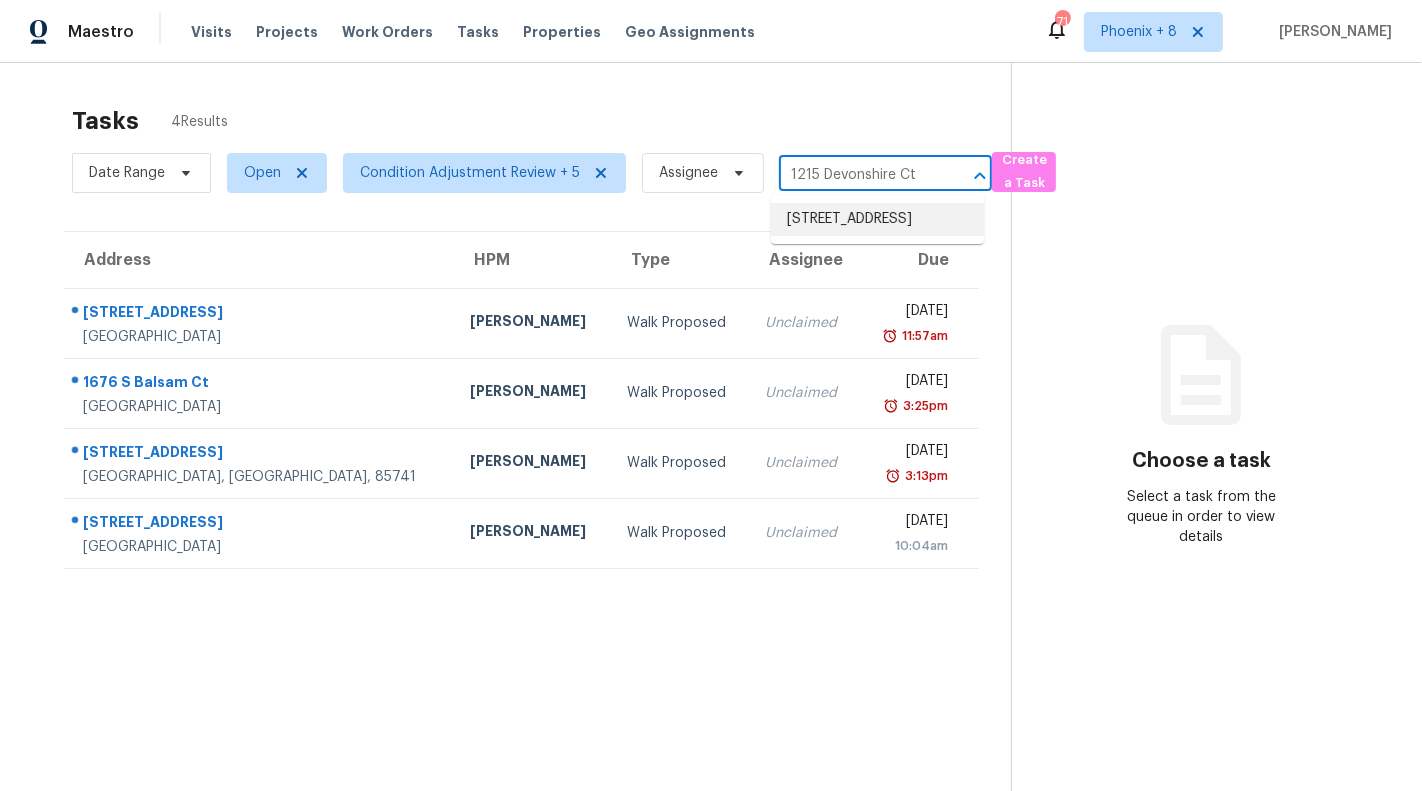 click on "[STREET_ADDRESS]" at bounding box center [877, 219] 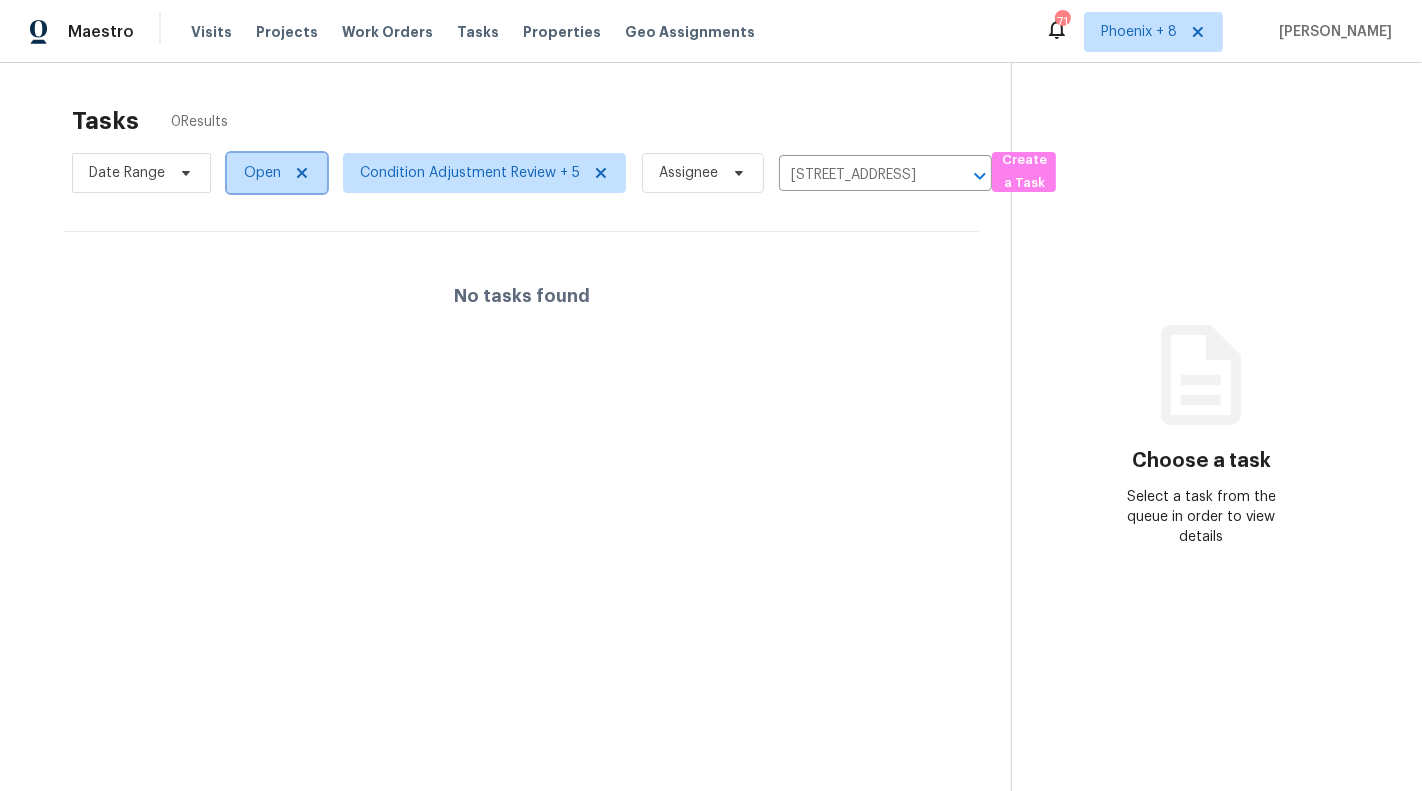 click on "Open" at bounding box center (277, 173) 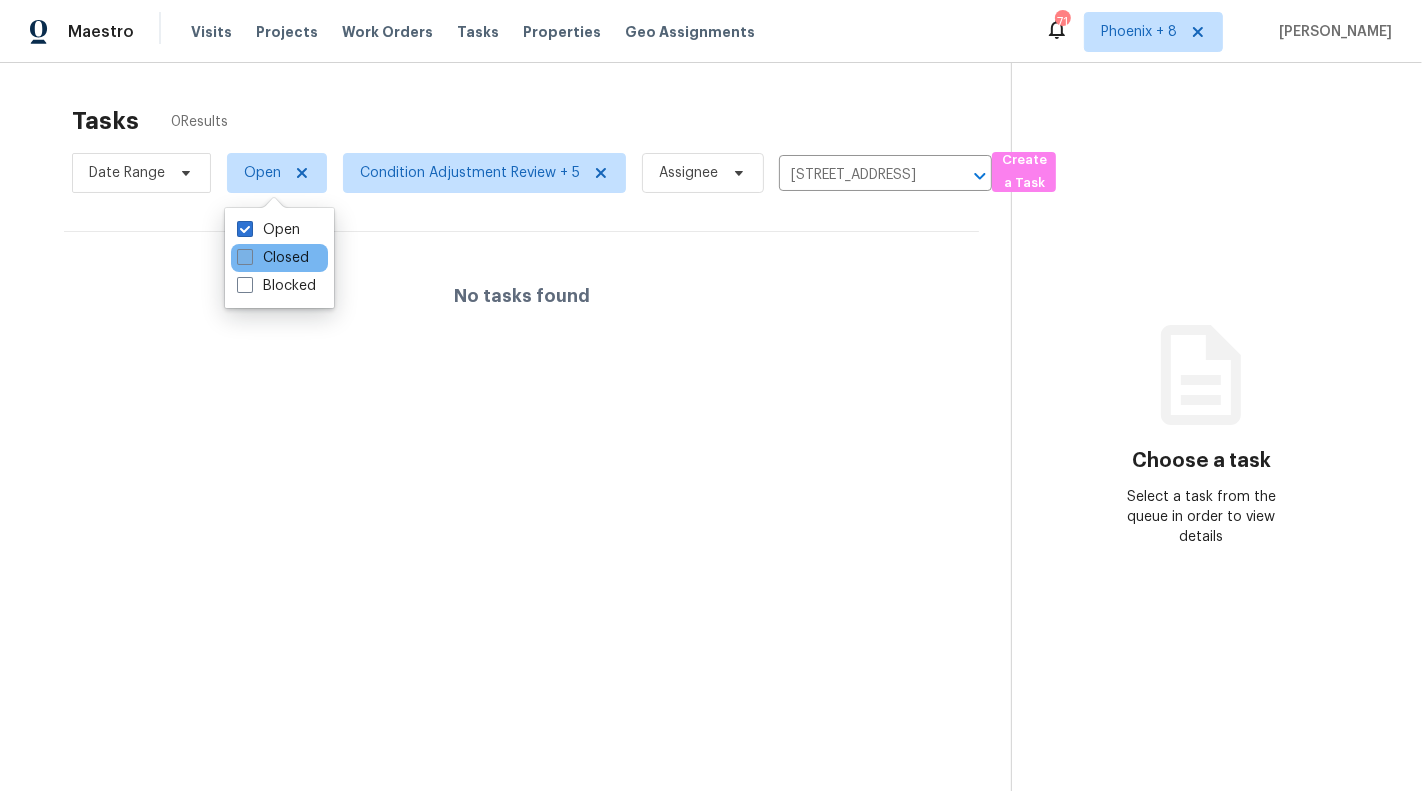 click on "Closed" at bounding box center (273, 258) 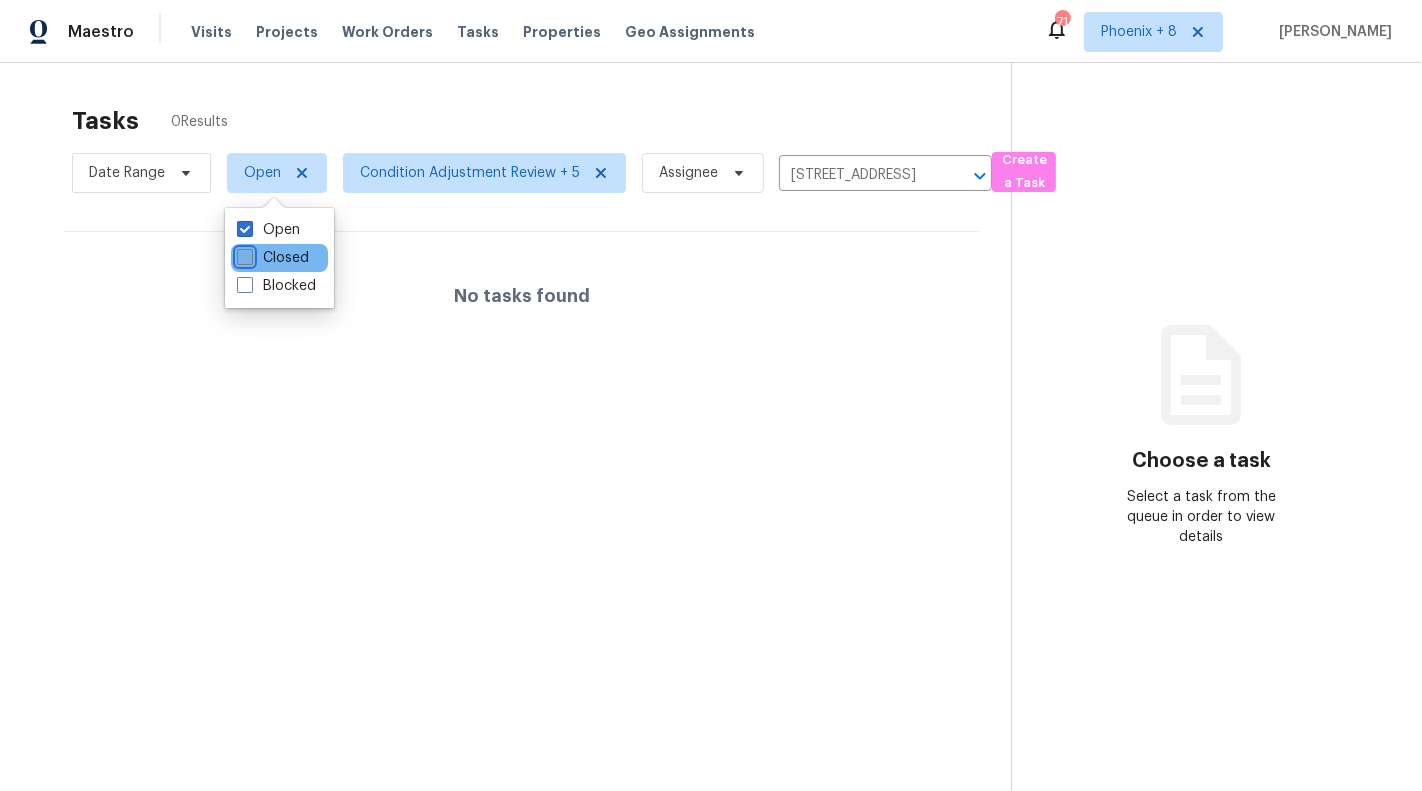 click on "Closed" at bounding box center [243, 254] 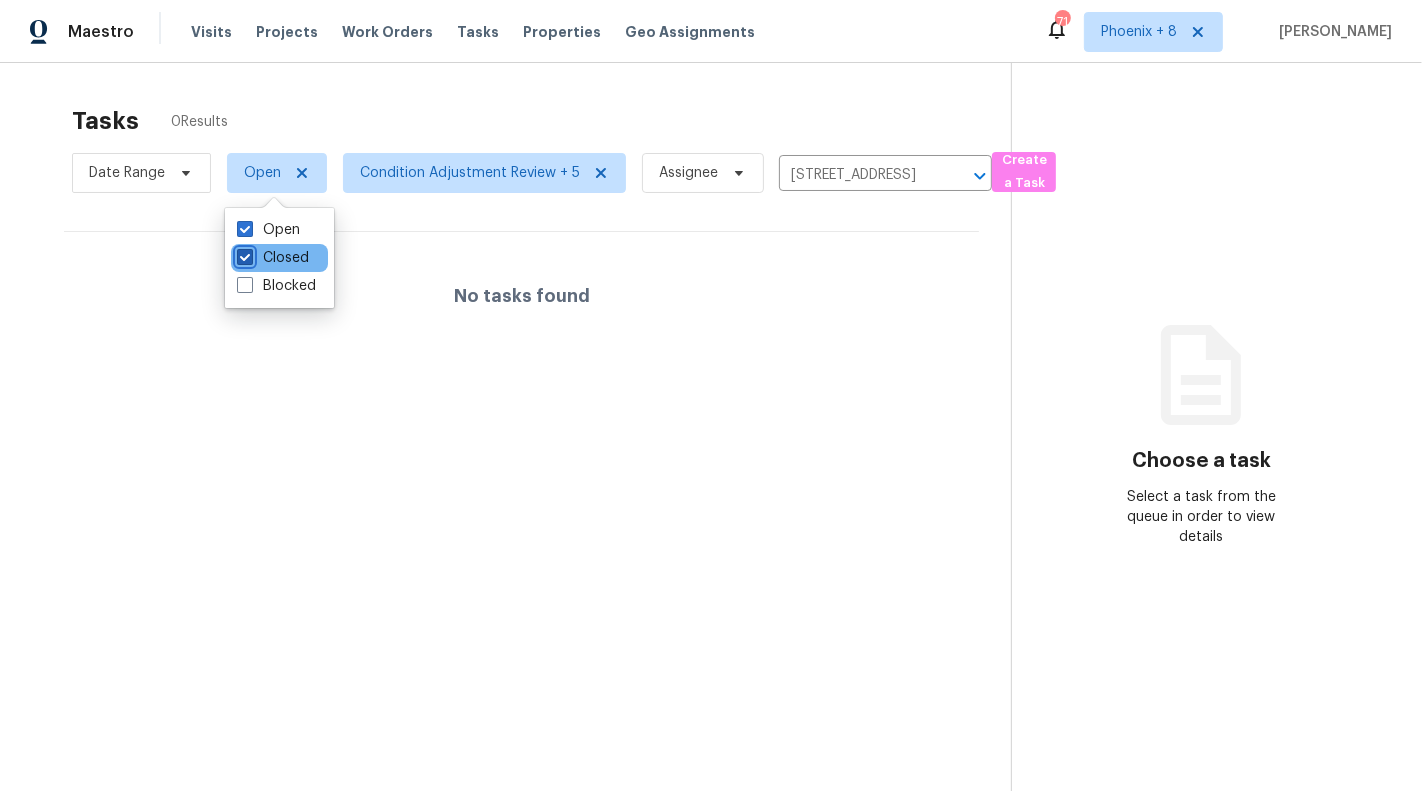 checkbox on "true" 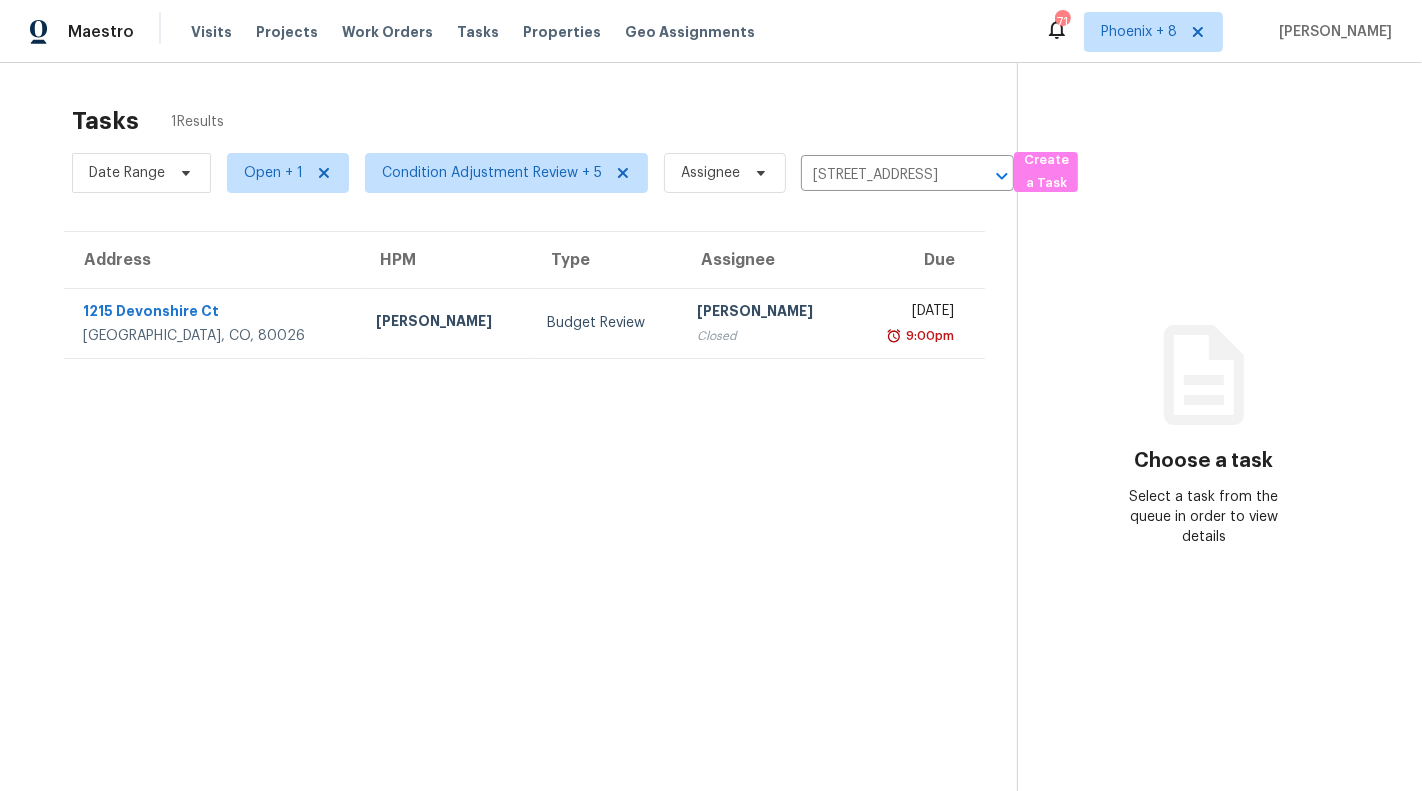 click on "Tasks 1  Results Date Range Open + 1 Condition Adjustment Review + 5 Assignee [STREET_ADDRESS] ​ Create a Task Address HPM Type Assignee [GEOGRAPHIC_DATA][STREET_ADDRESS] [PERSON_NAME] Budget Review [PERSON_NAME] Closed [DATE] 9:00pm" at bounding box center (524, 474) 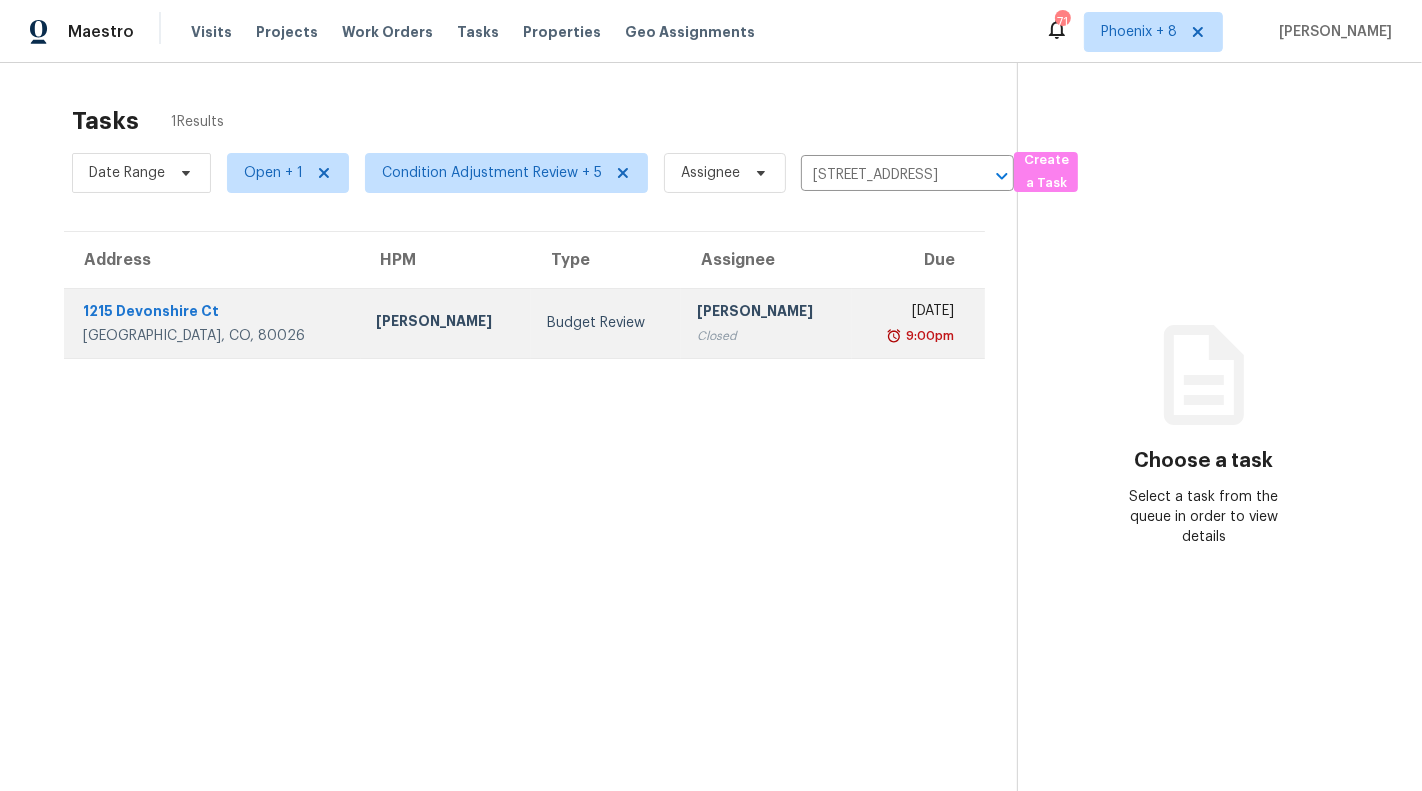 click on "[PERSON_NAME]" at bounding box center (446, 323) 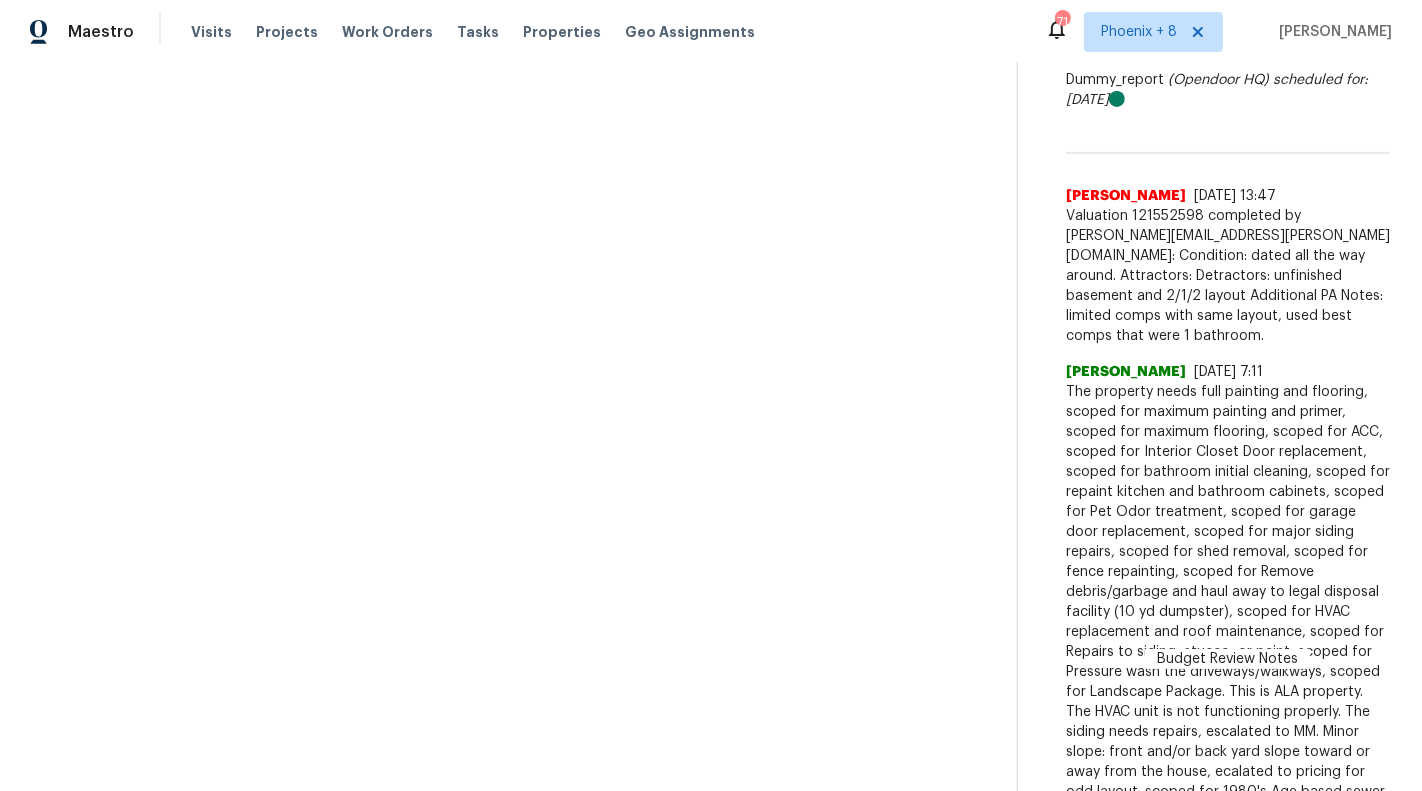scroll, scrollTop: 0, scrollLeft: 0, axis: both 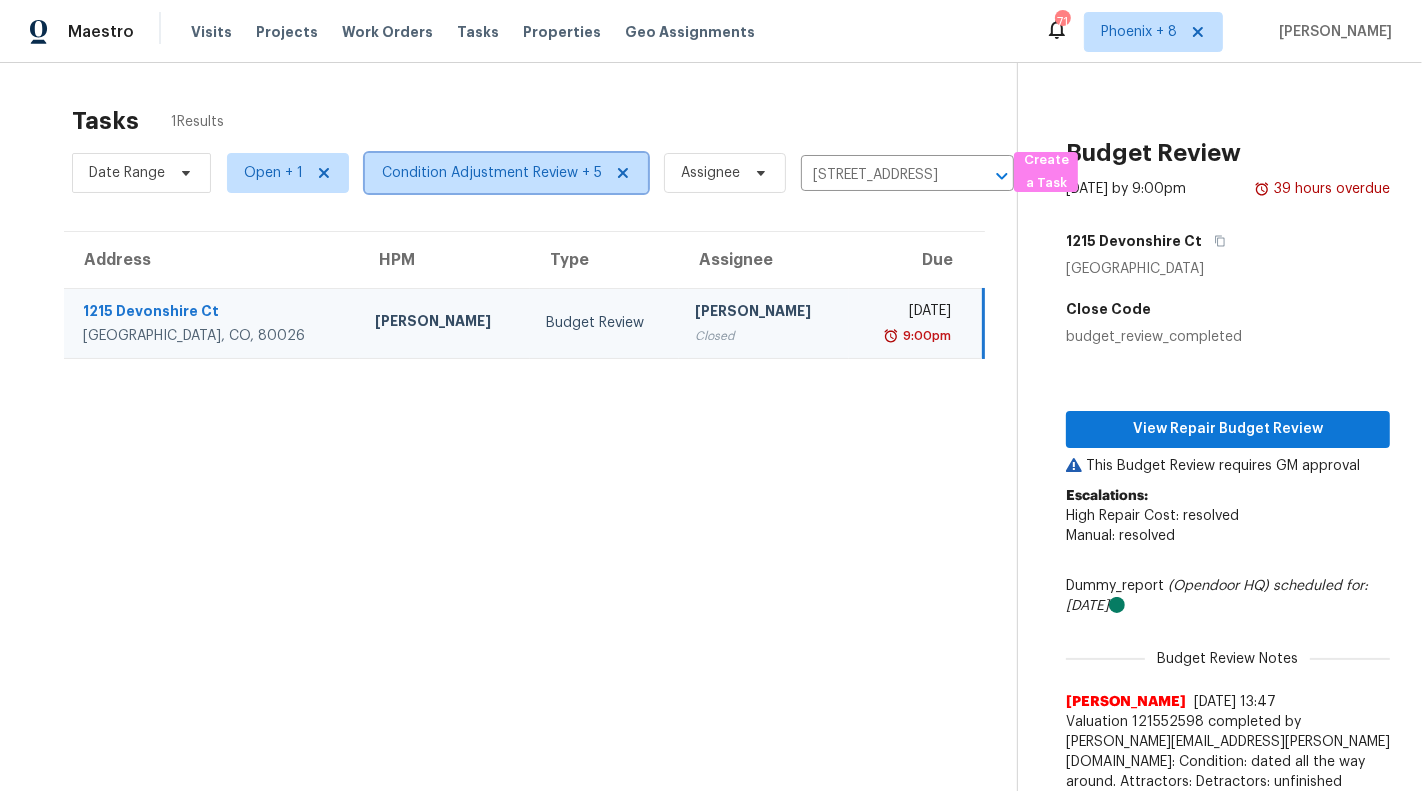 click on "Condition Adjustment Review + 5" at bounding box center (492, 173) 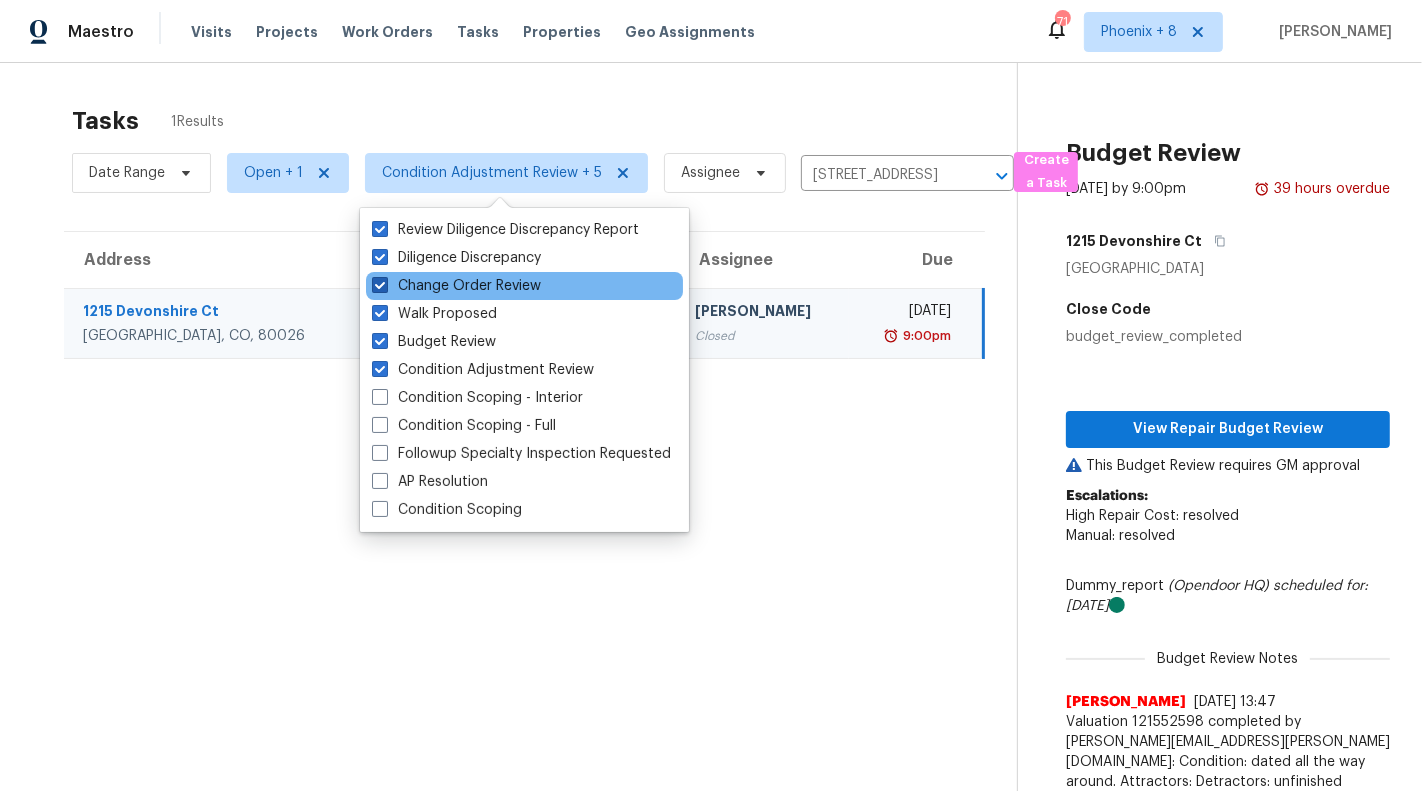 click on "Change Order Review" at bounding box center [456, 286] 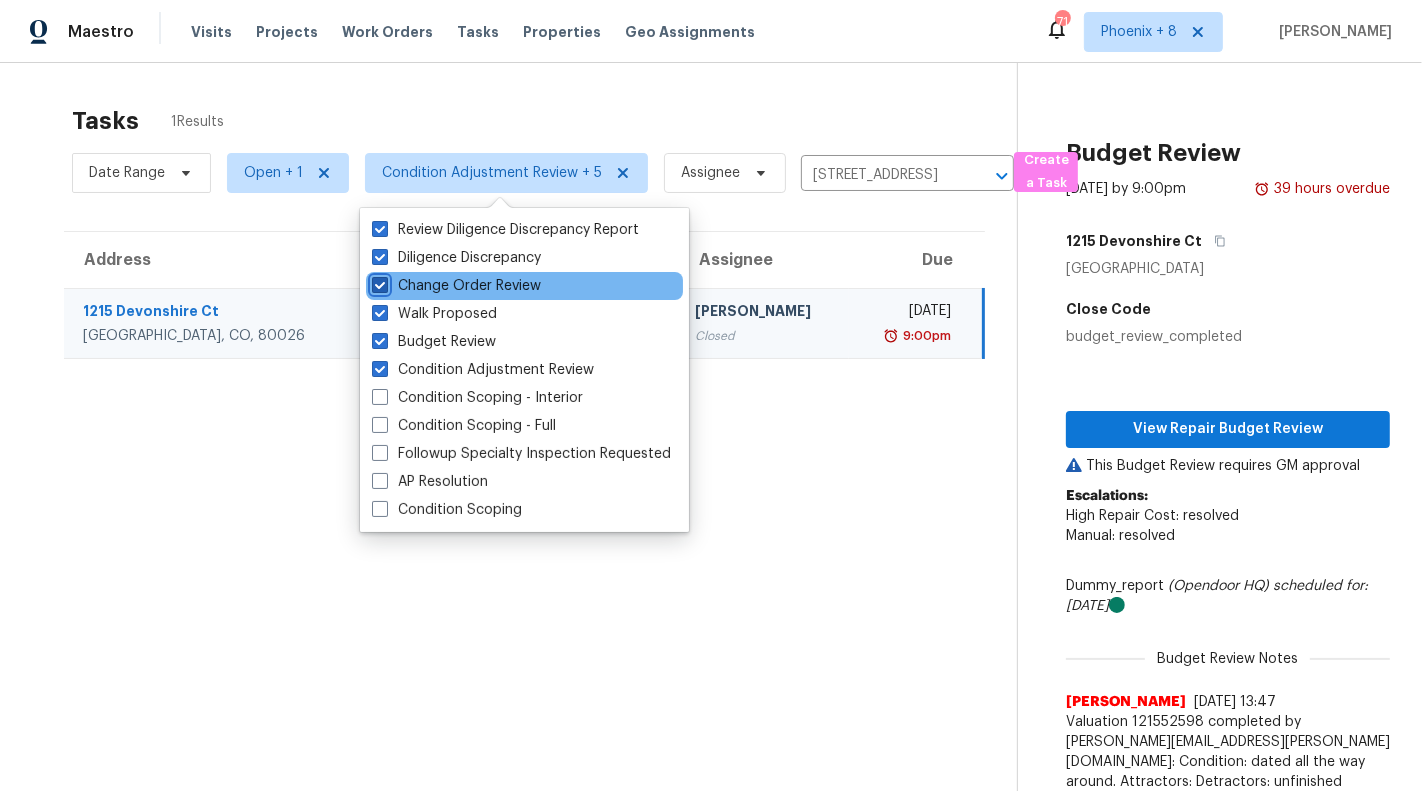 click on "Change Order Review" at bounding box center (378, 282) 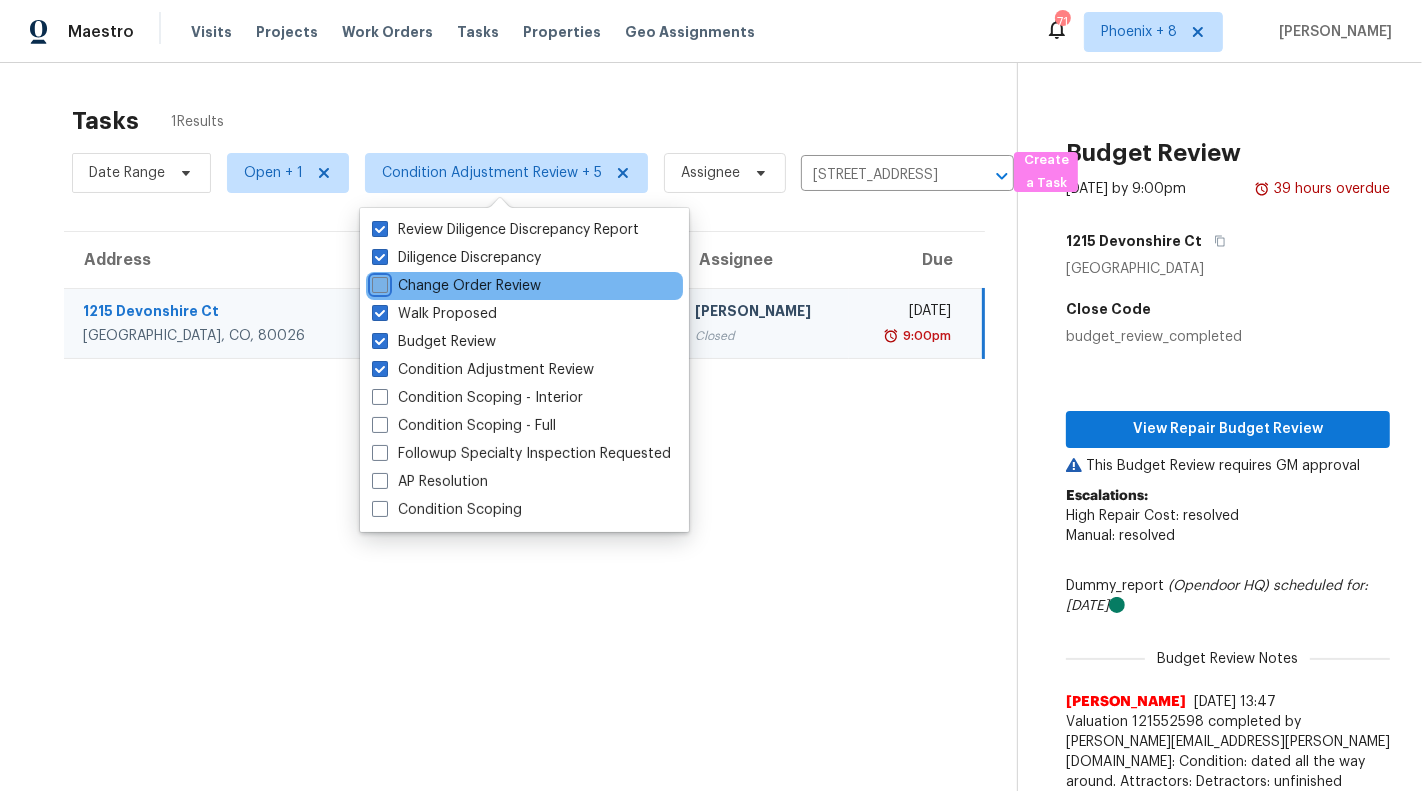 checkbox on "false" 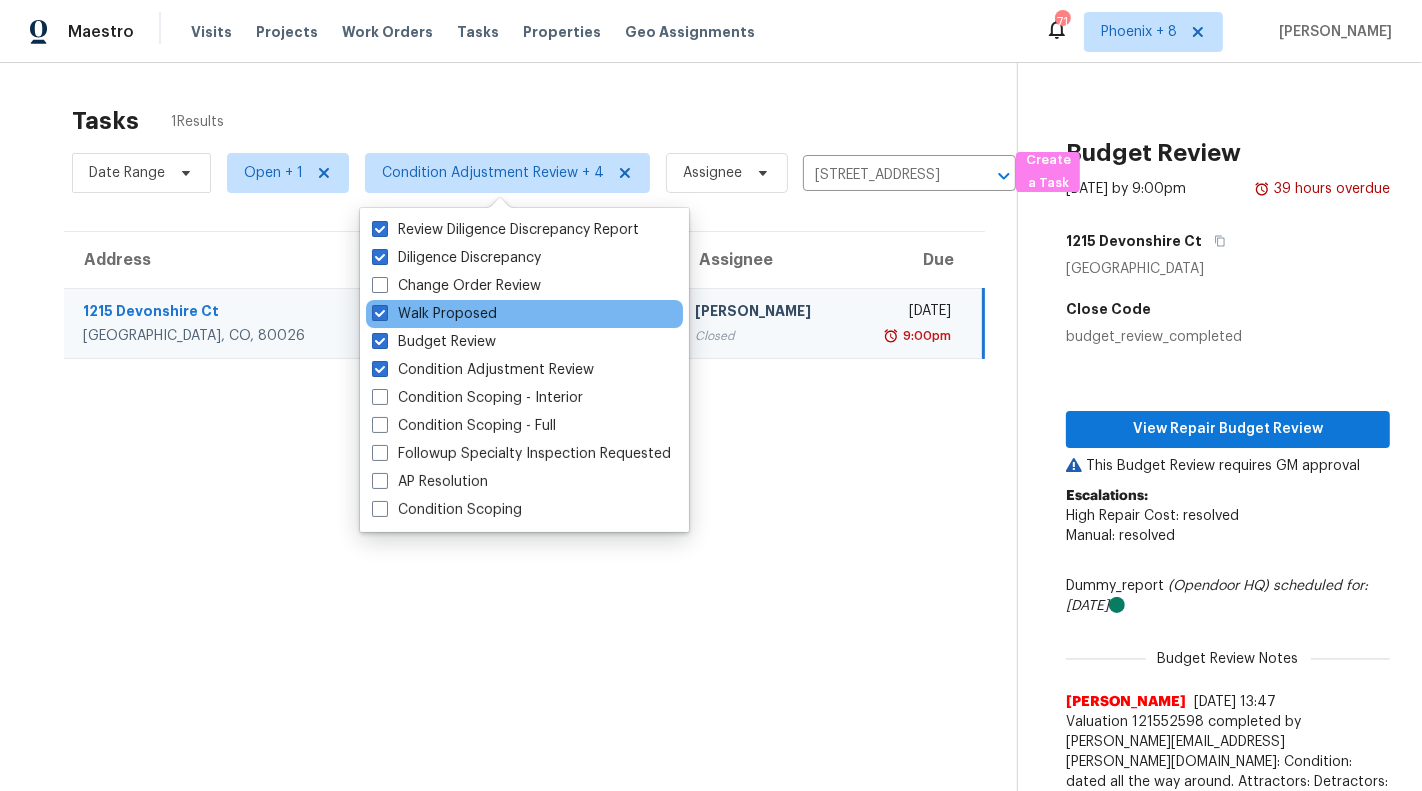 click on "Walk Proposed" at bounding box center [524, 314] 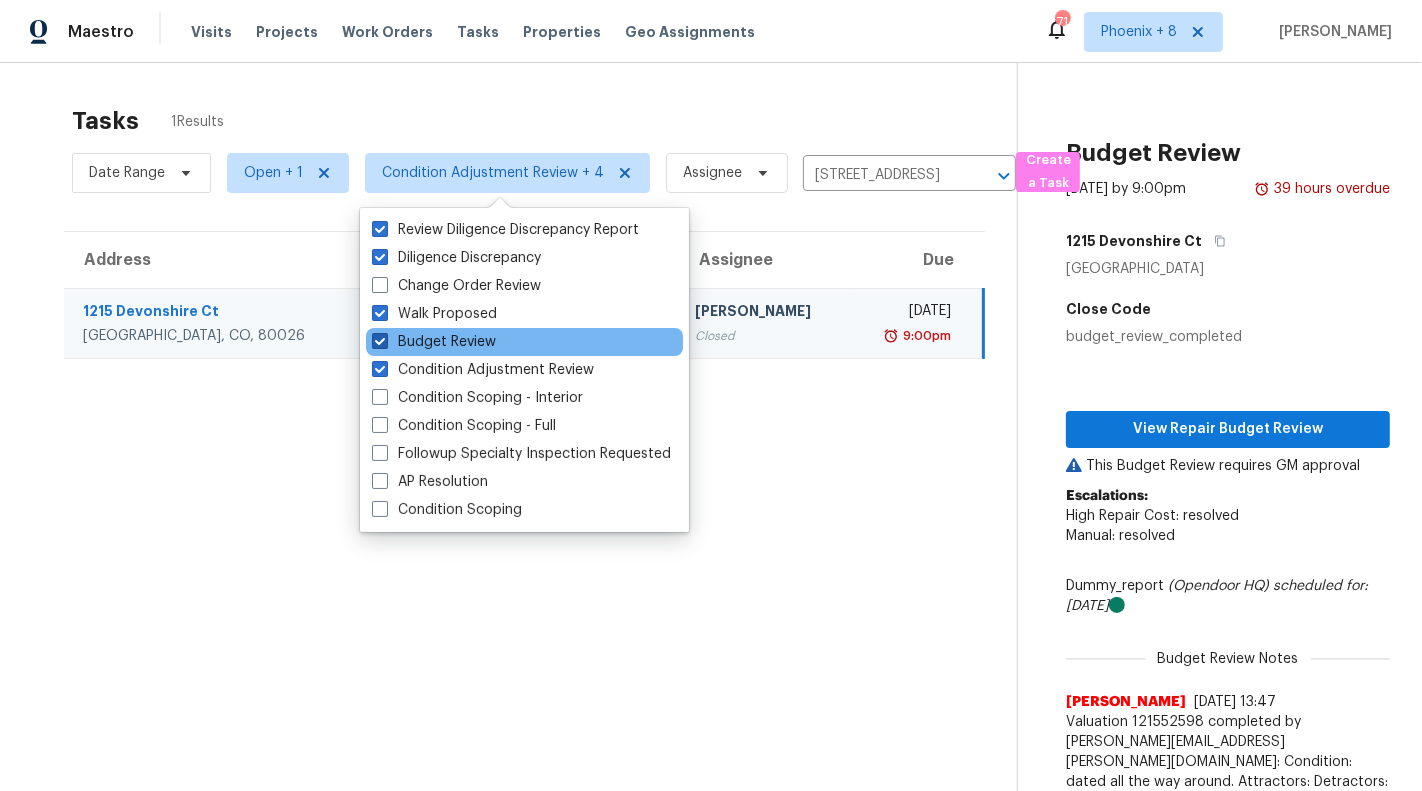click on "Budget Review" at bounding box center [434, 342] 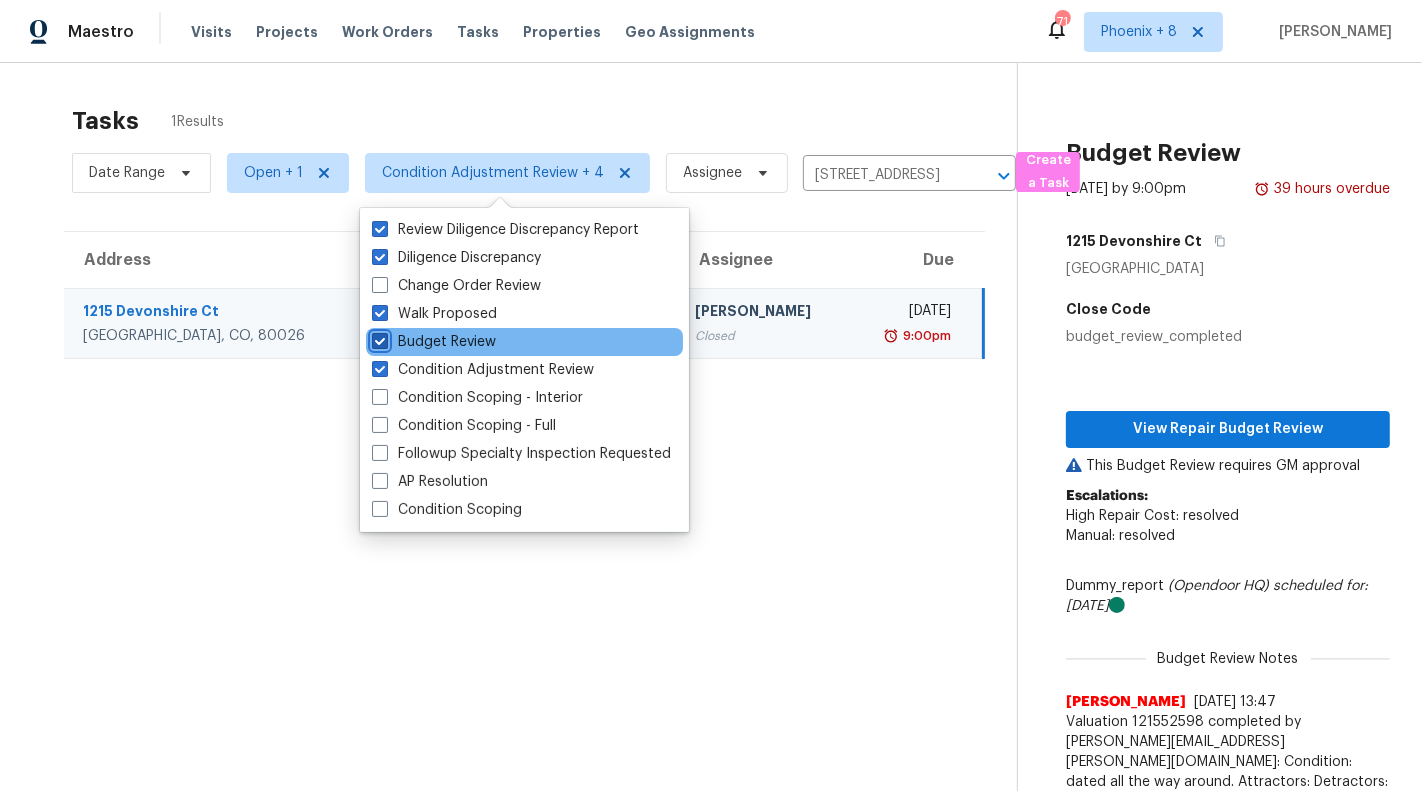 click on "Budget Review" at bounding box center (378, 338) 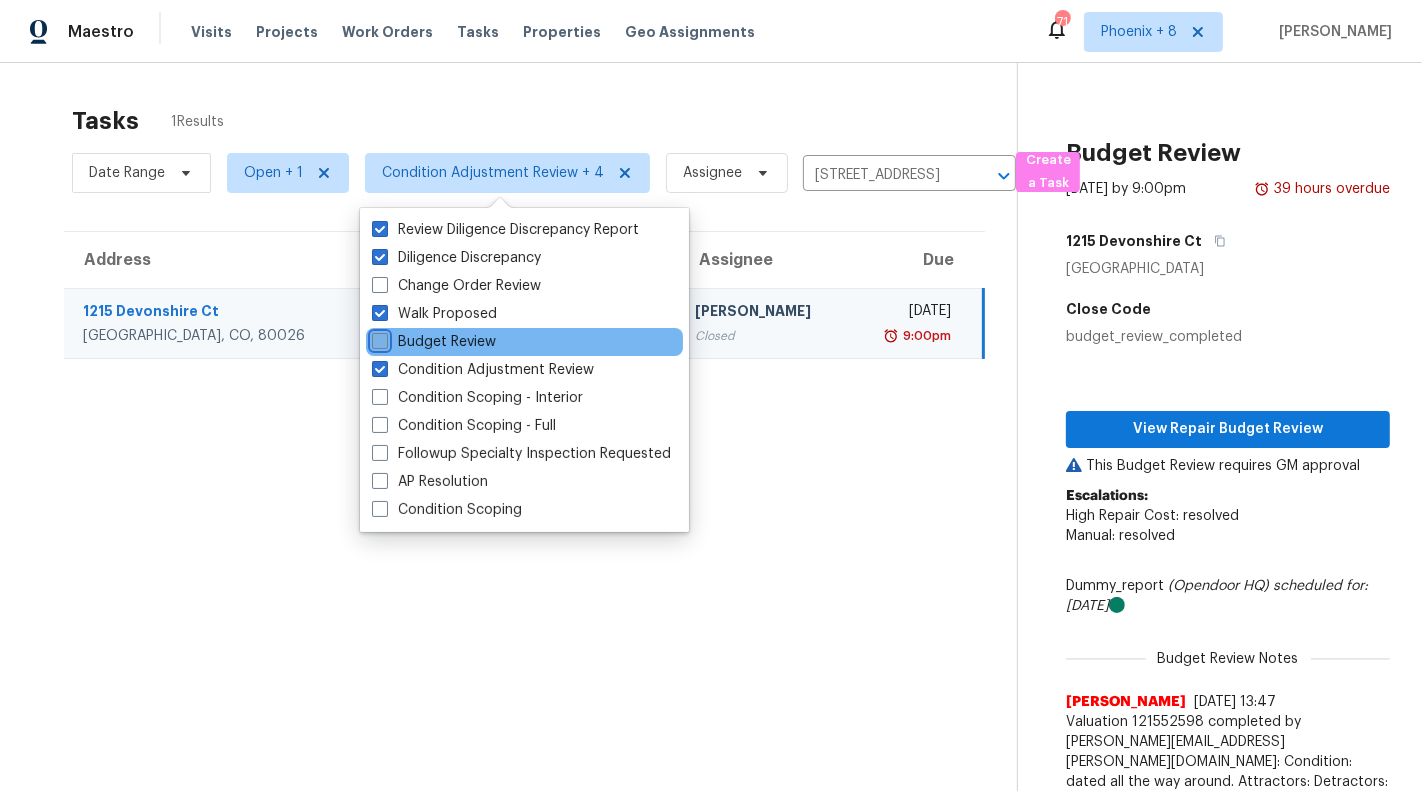 checkbox on "false" 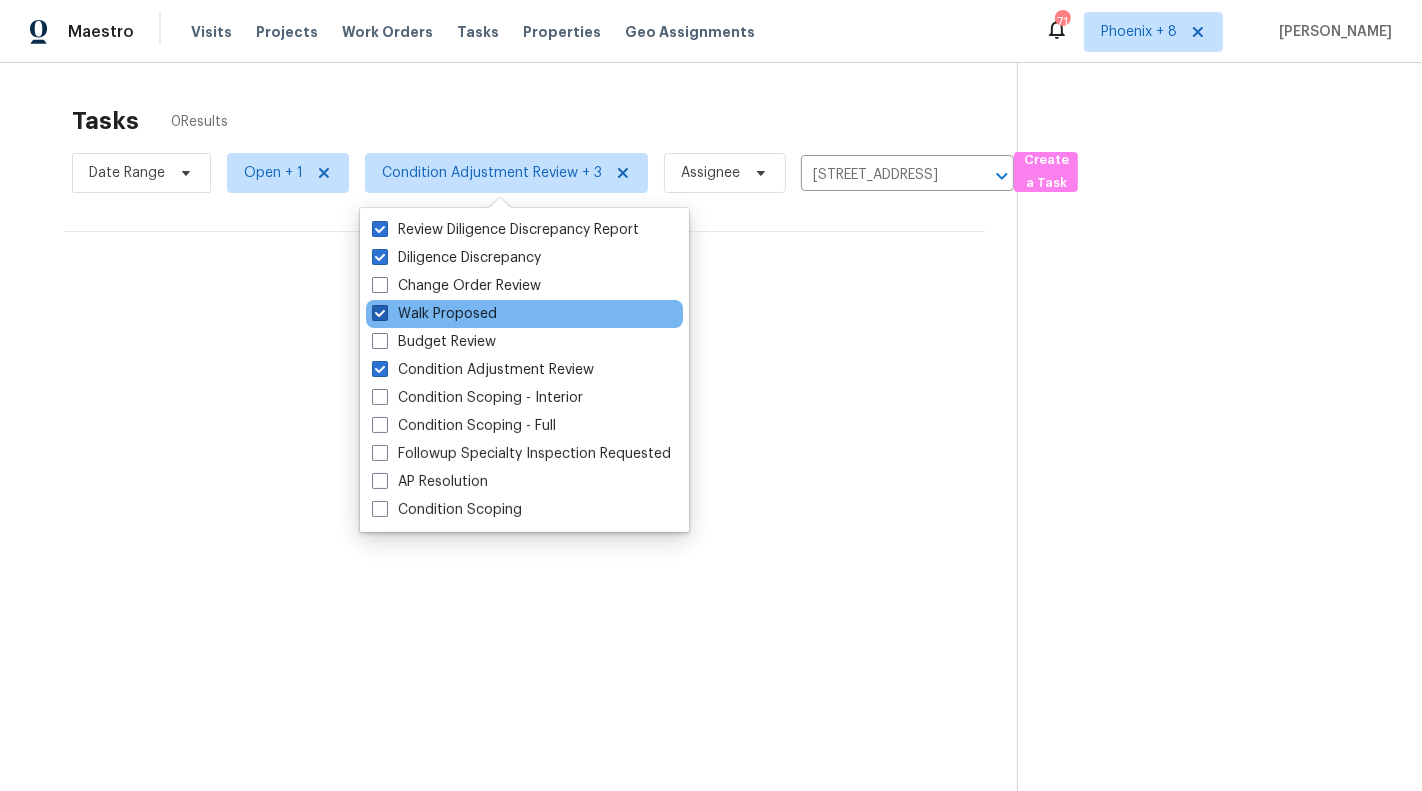 click on "Walk Proposed" at bounding box center (434, 314) 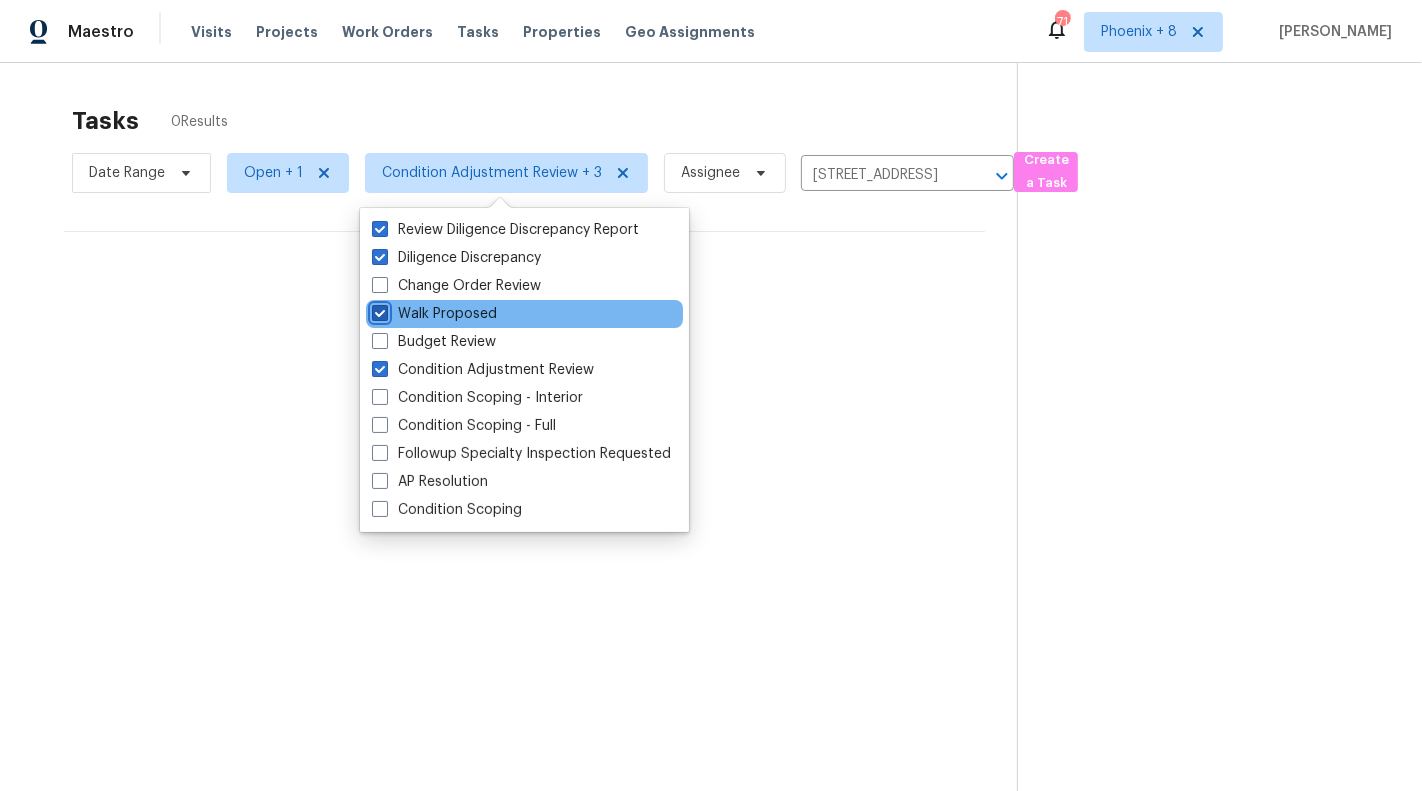 click on "Walk Proposed" at bounding box center [378, 310] 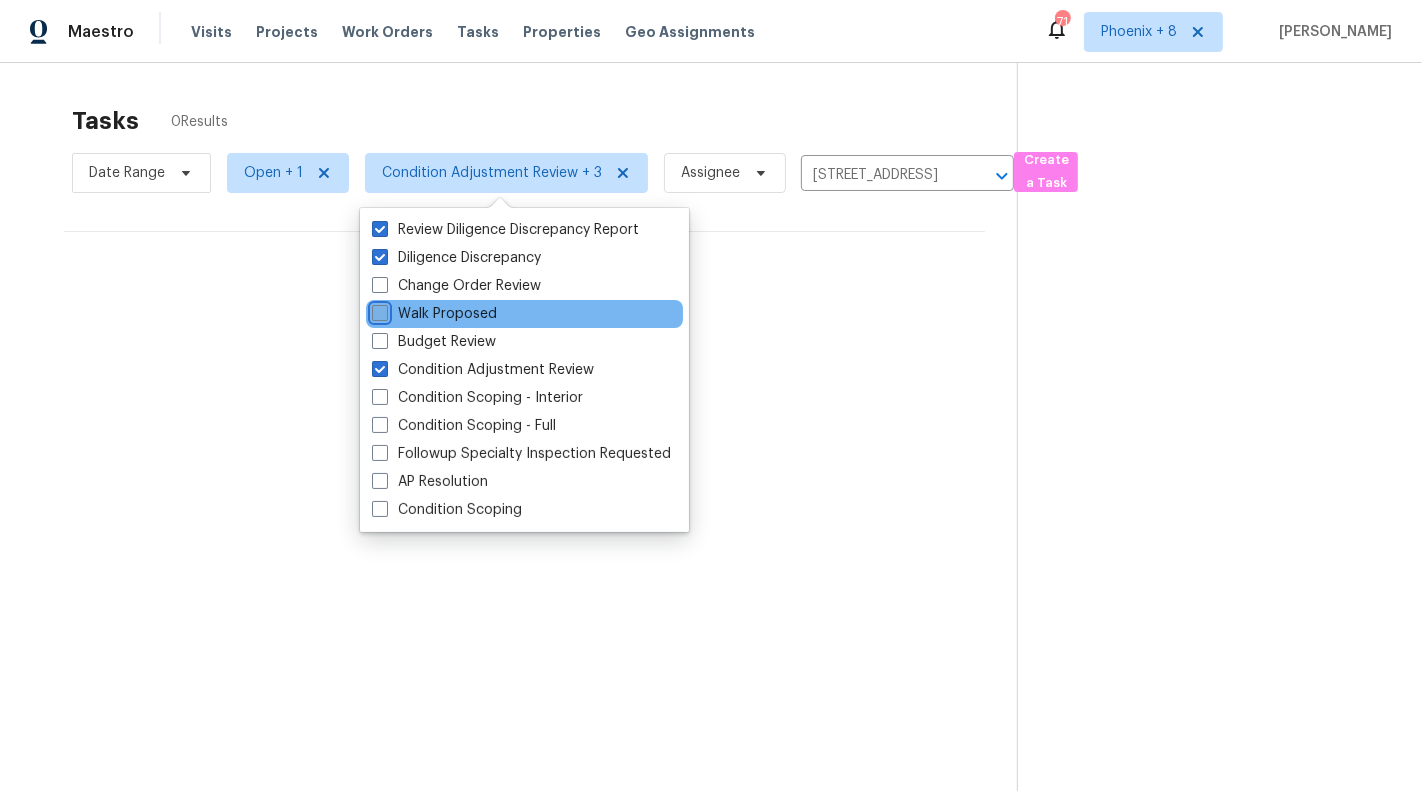 checkbox on "false" 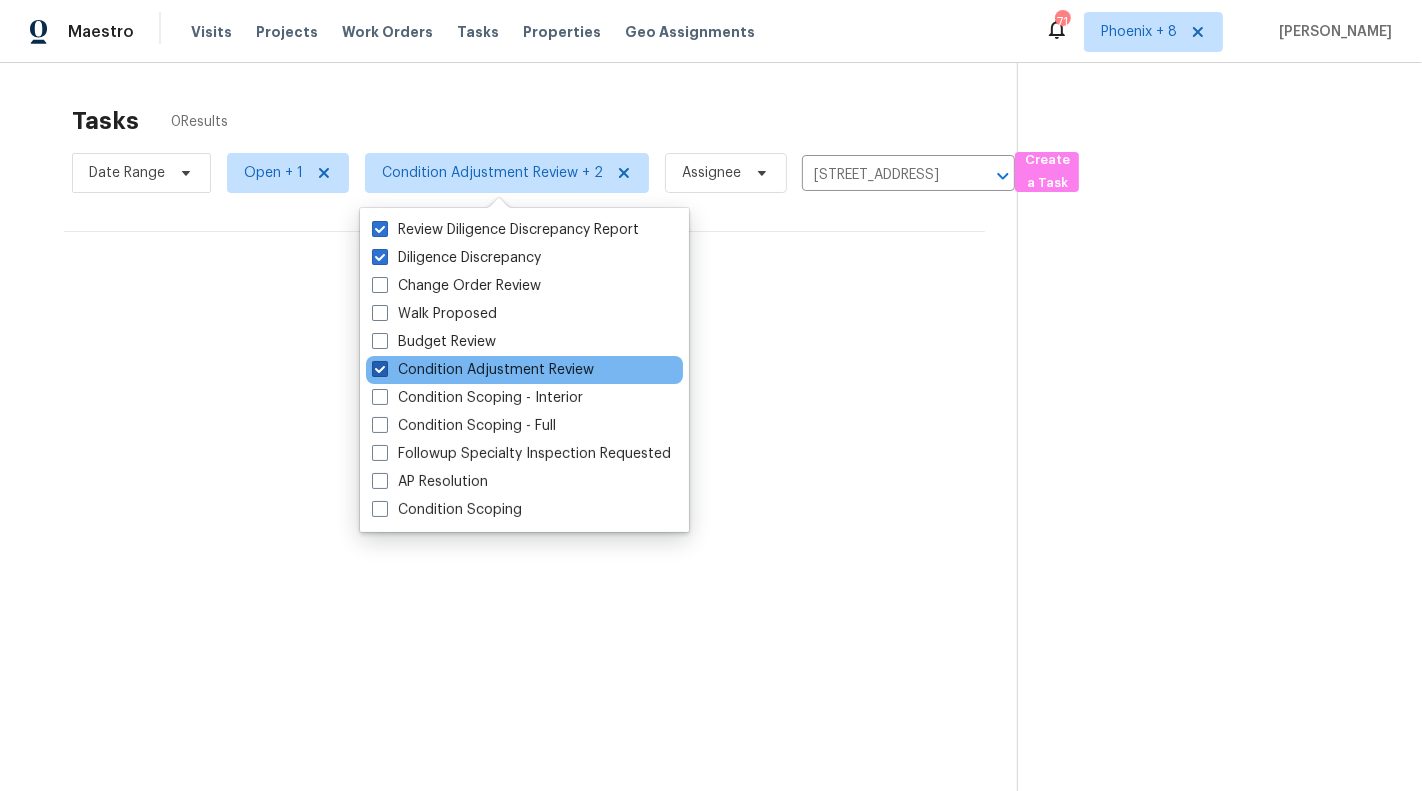 click on "Condition Adjustment Review" at bounding box center [483, 370] 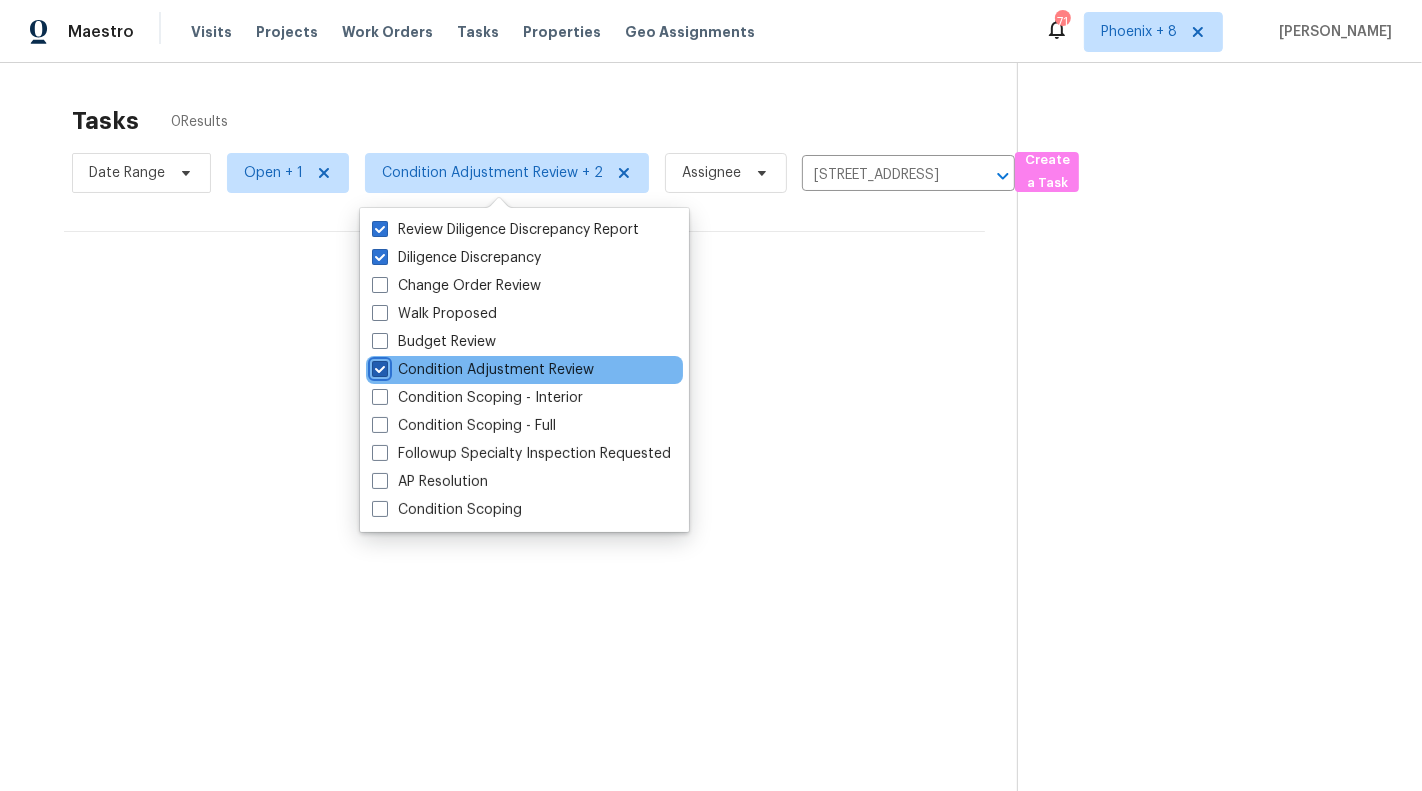 click on "Condition Adjustment Review" at bounding box center [378, 366] 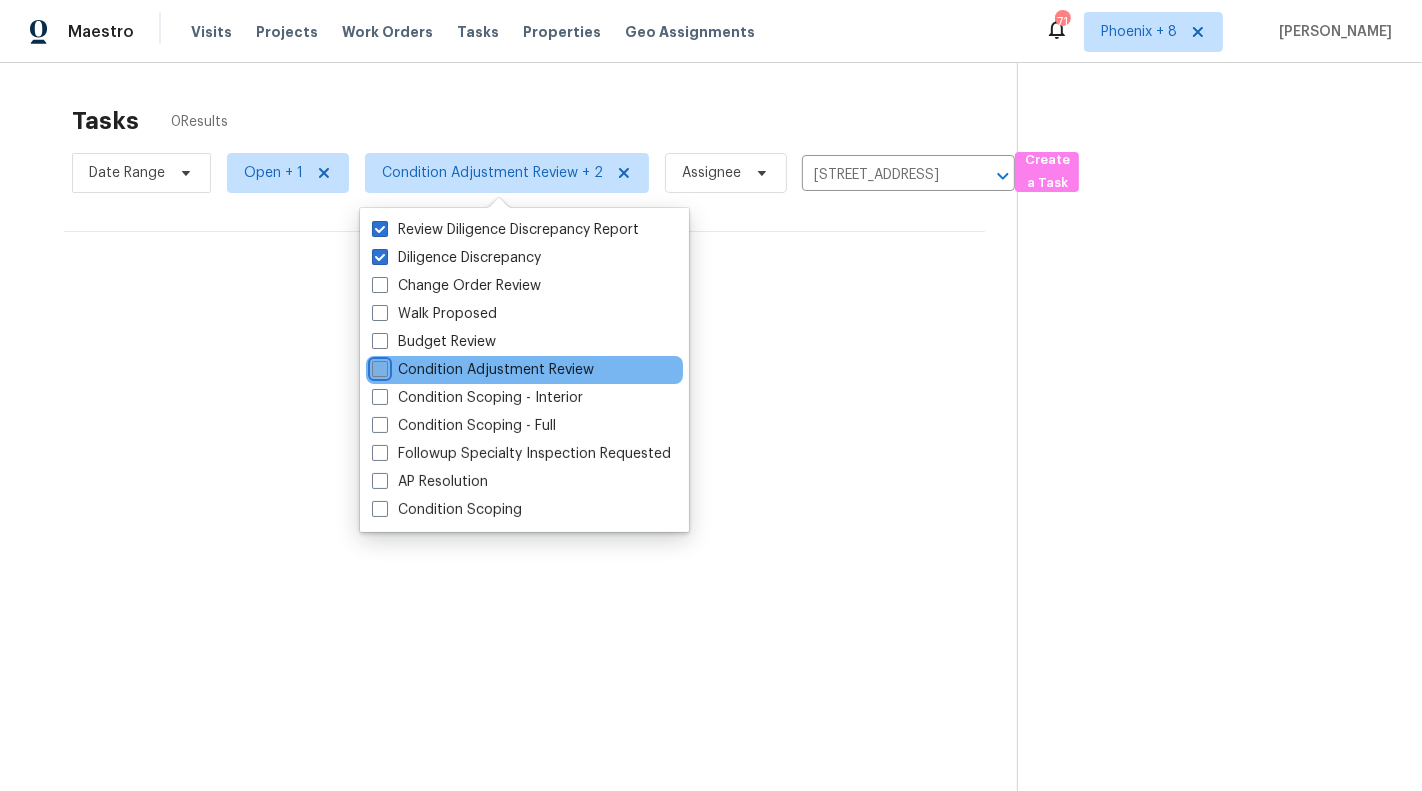 checkbox on "false" 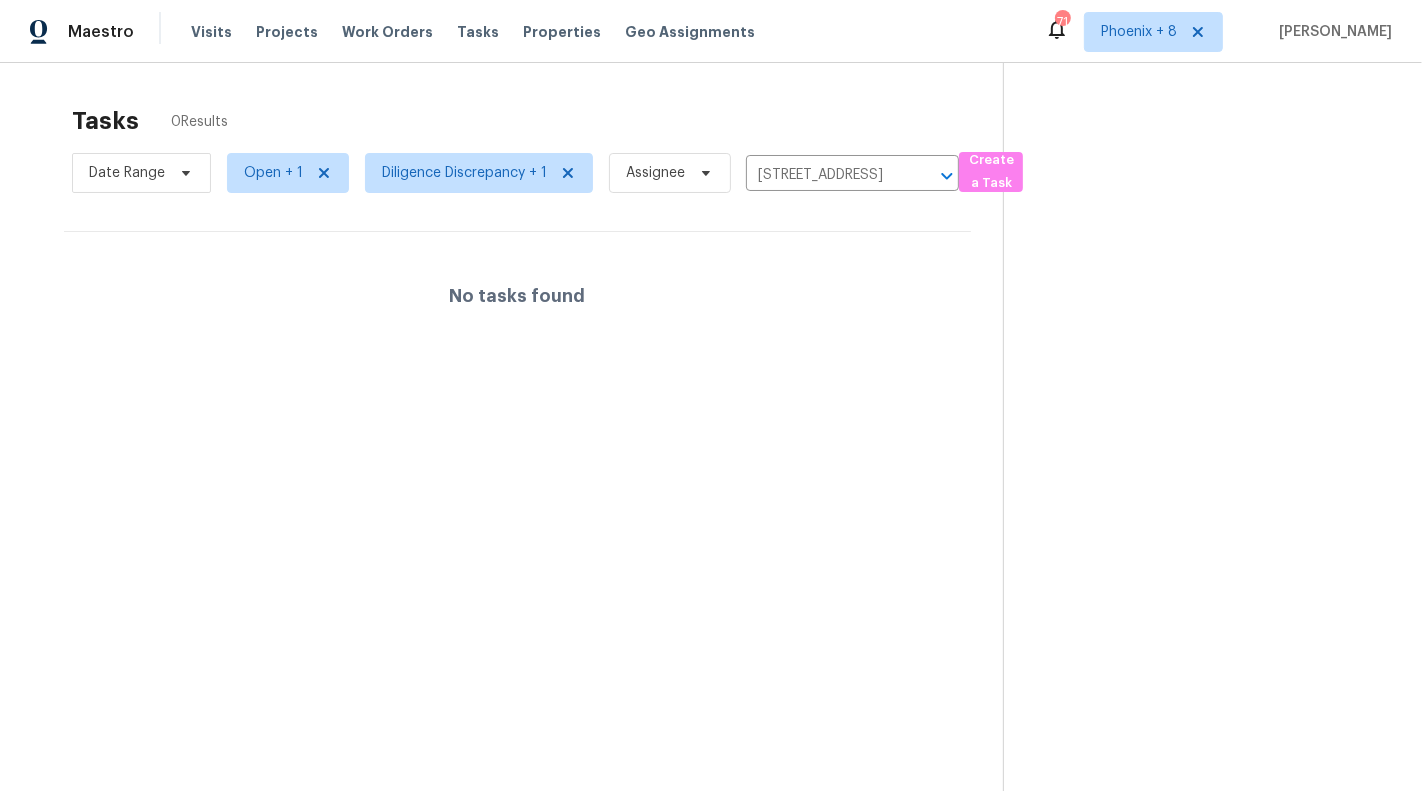 click on "Tasks 0  Results Date Range Open + 1 Diligence Discrepancy + 1 Assignee [STREET_ADDRESS] ​ Create a Task No tasks found" at bounding box center (517, 474) 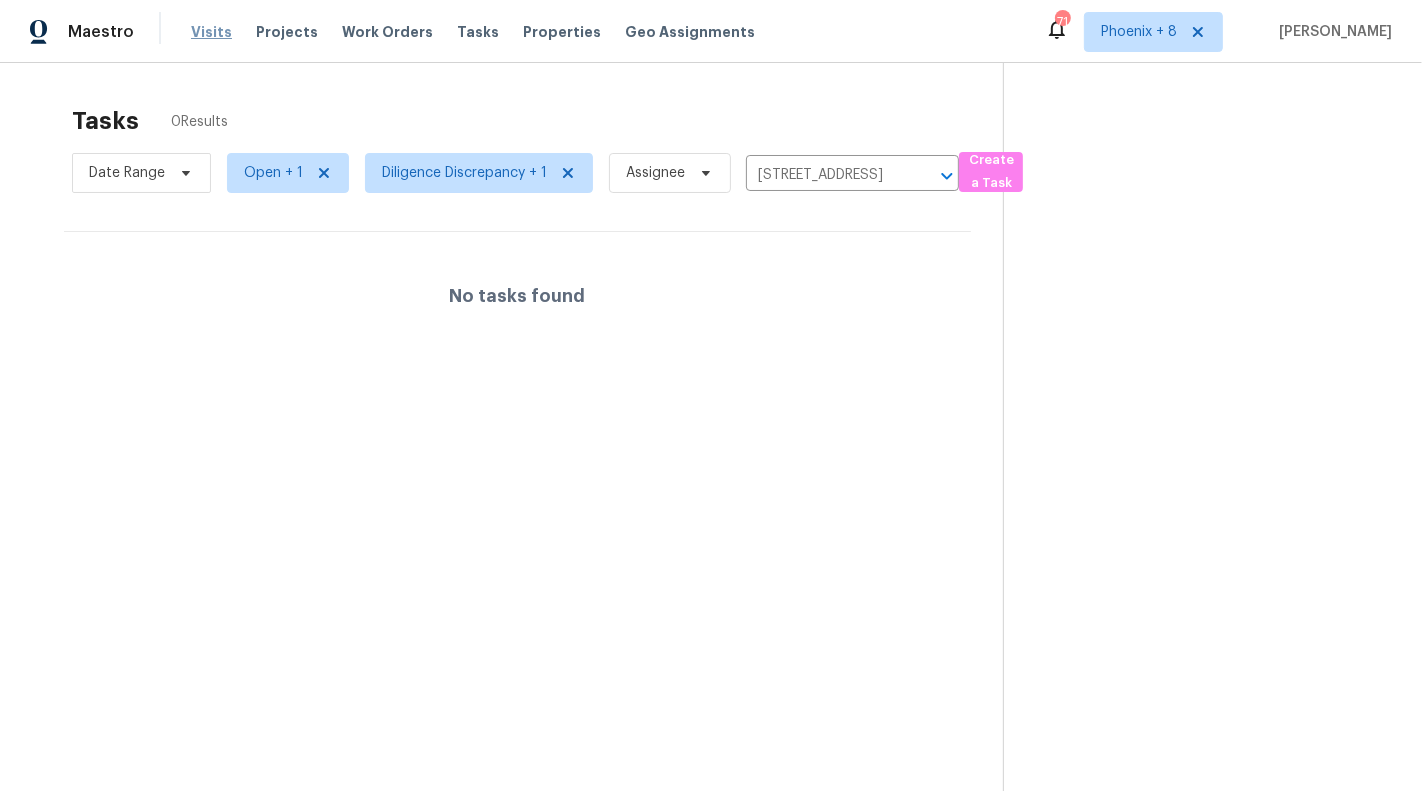 click on "Visits" at bounding box center [211, 32] 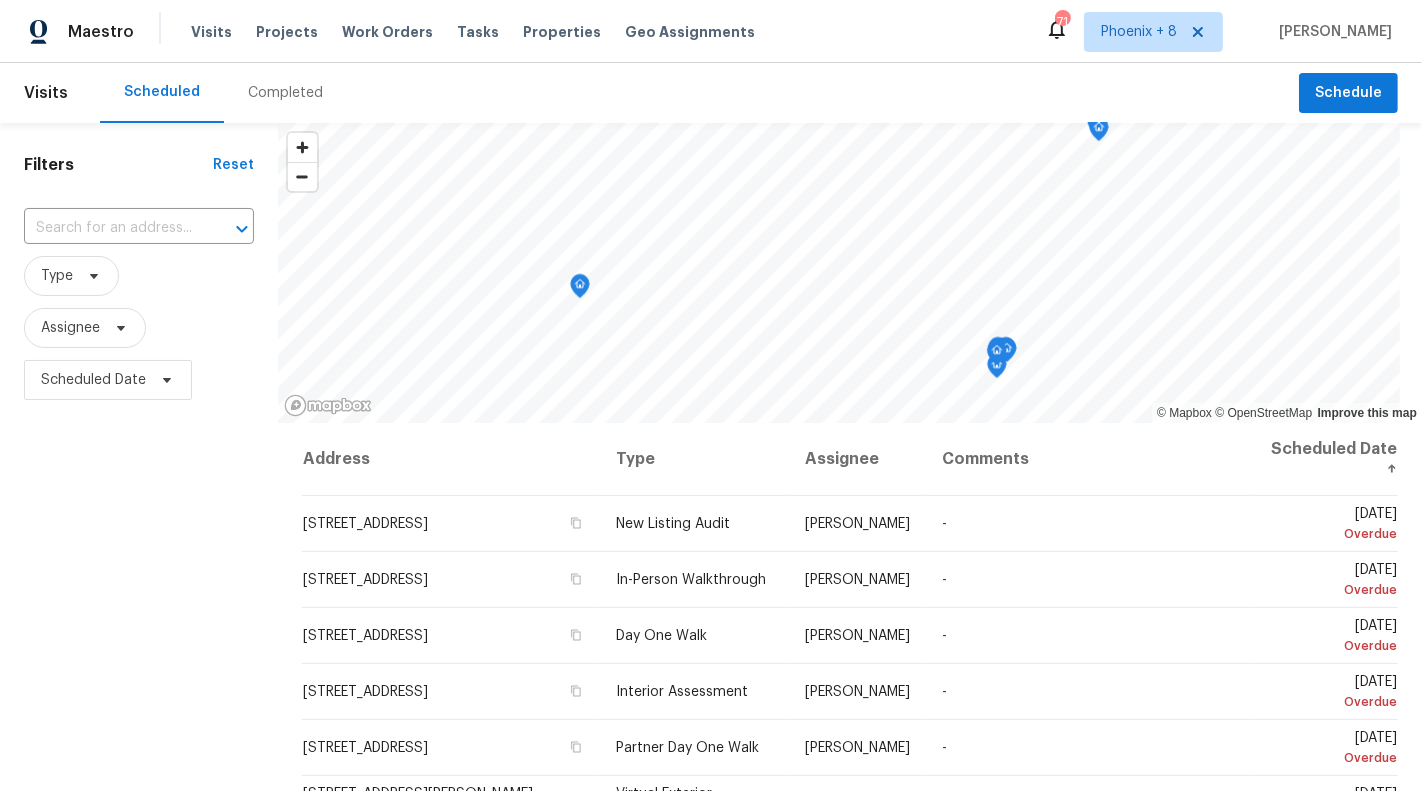 click on "Completed" at bounding box center (285, 93) 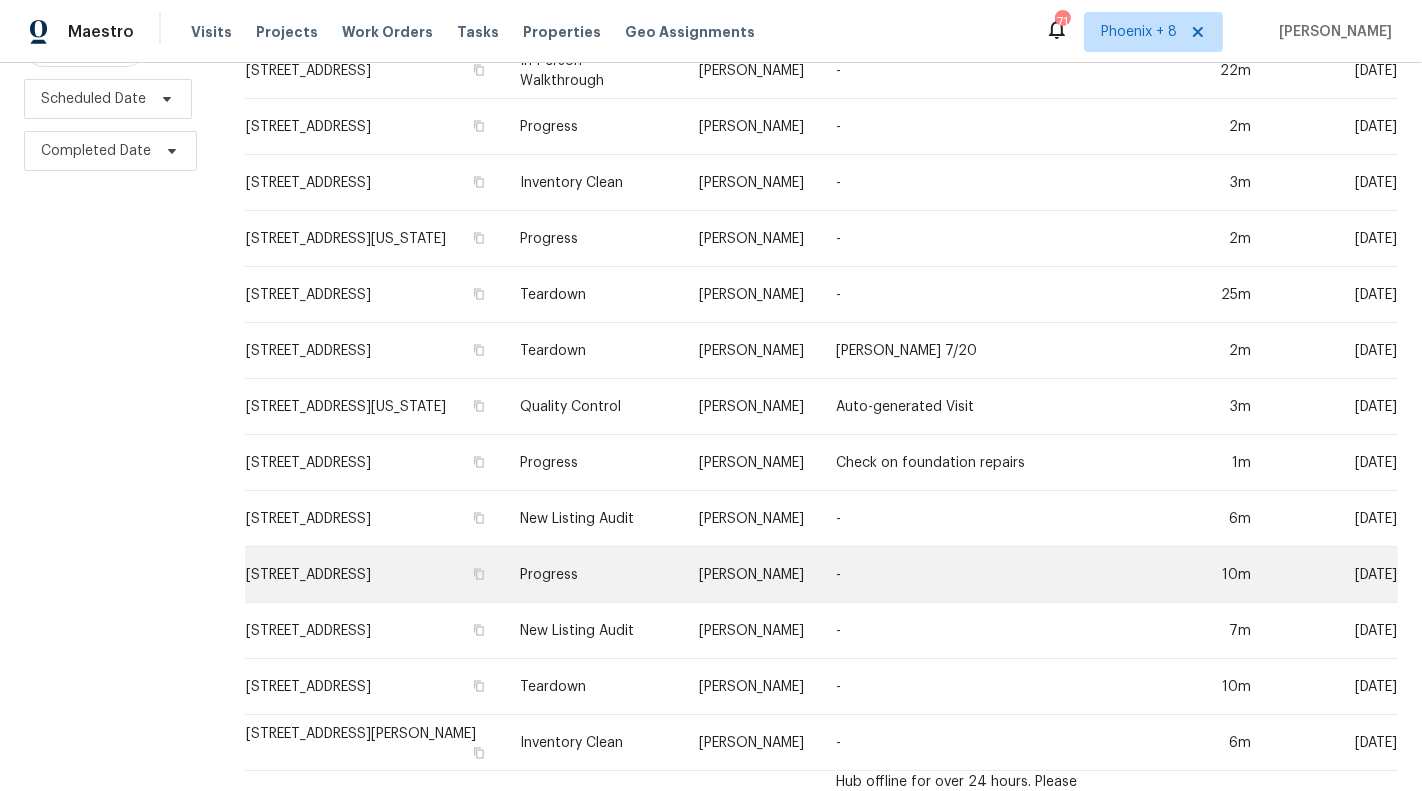 scroll, scrollTop: 286, scrollLeft: 0, axis: vertical 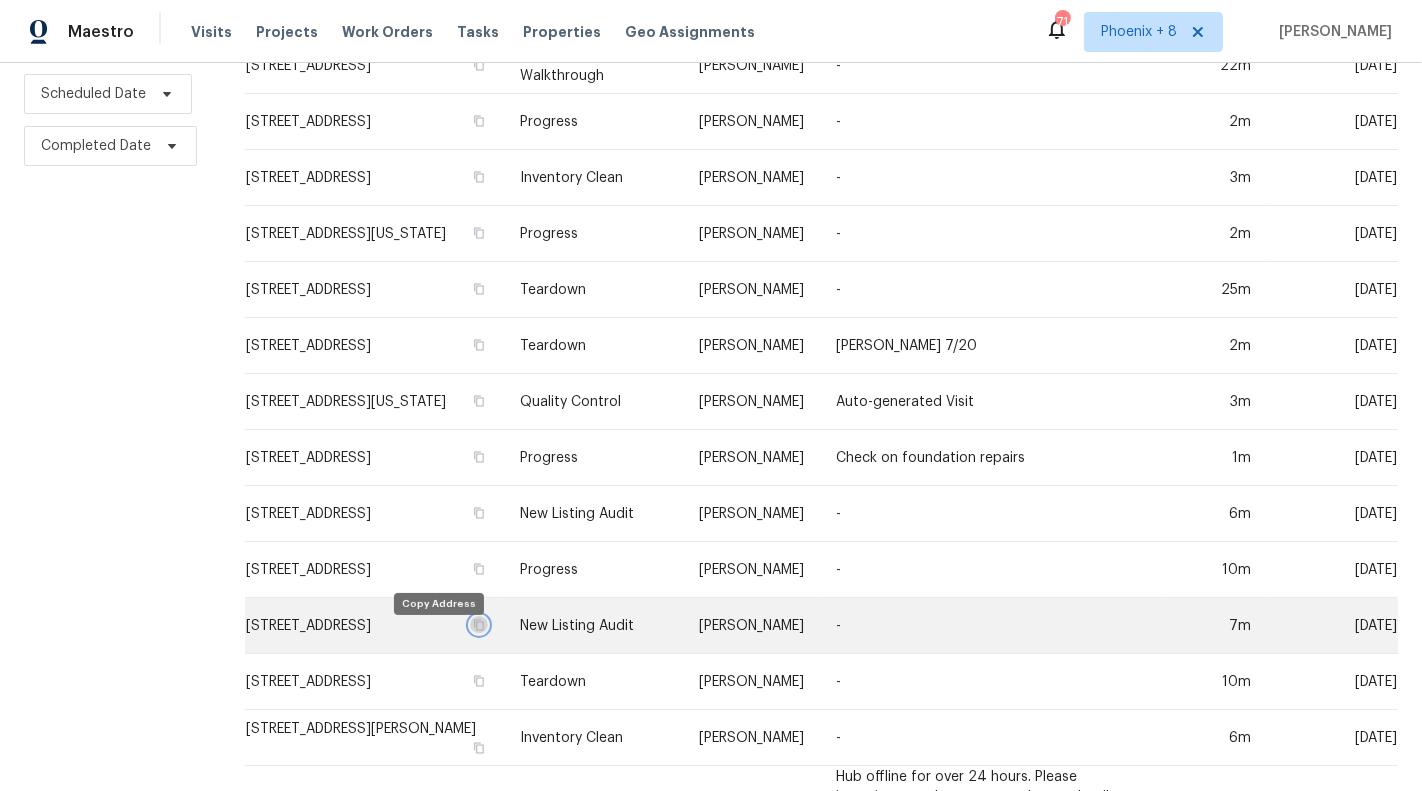 click 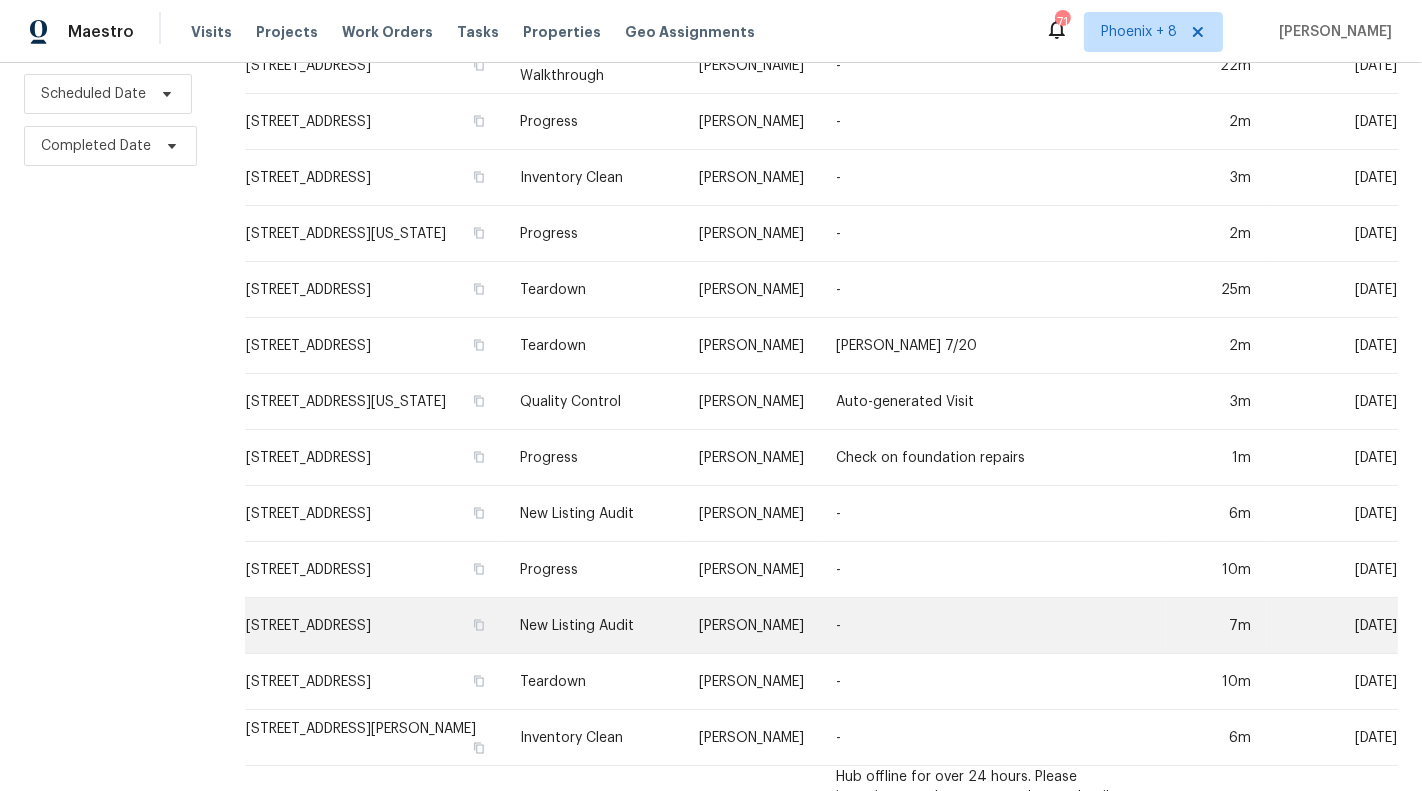 click on "[STREET_ADDRESS]" at bounding box center [374, 626] 